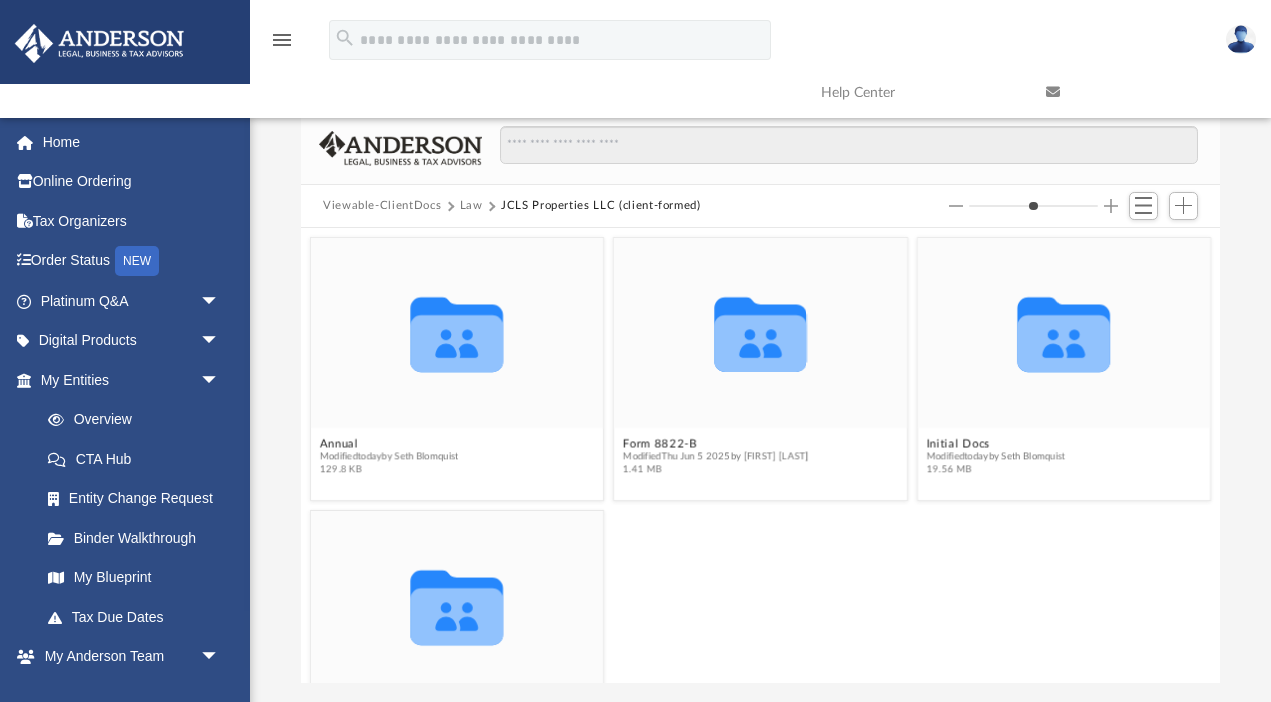 scroll, scrollTop: 0, scrollLeft: 0, axis: both 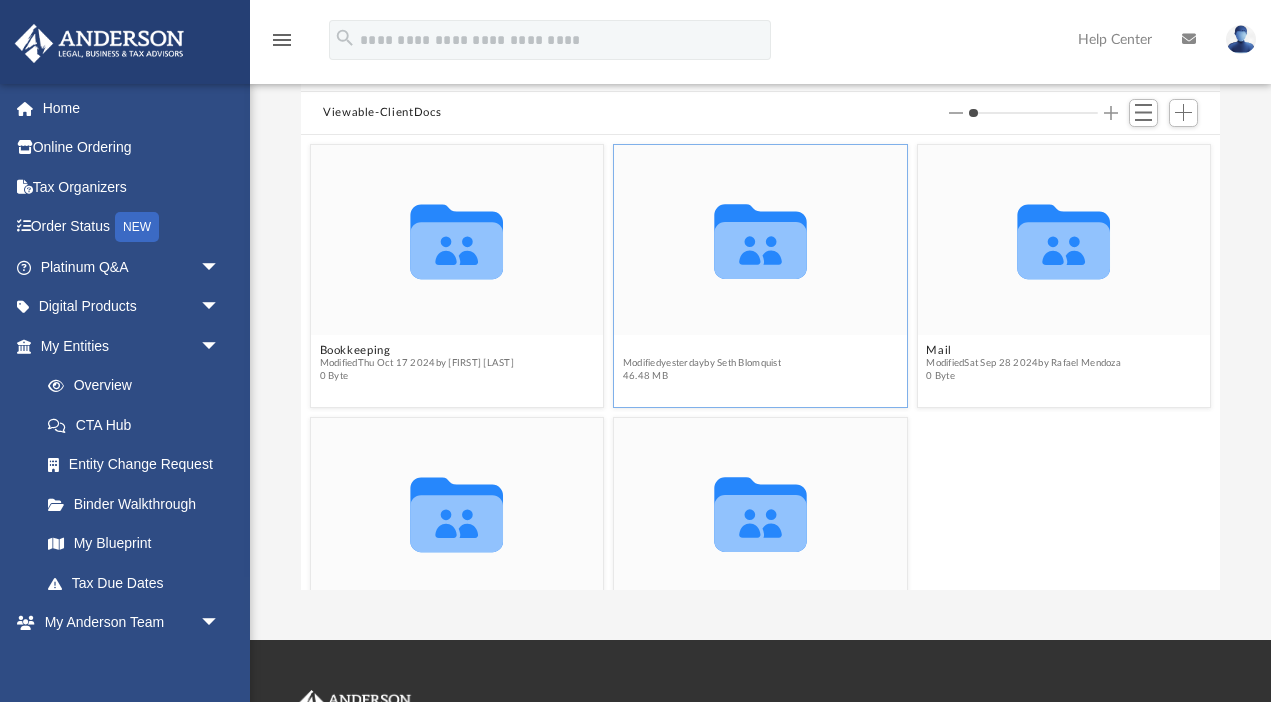 click on "Law" at bounding box center (702, 350) 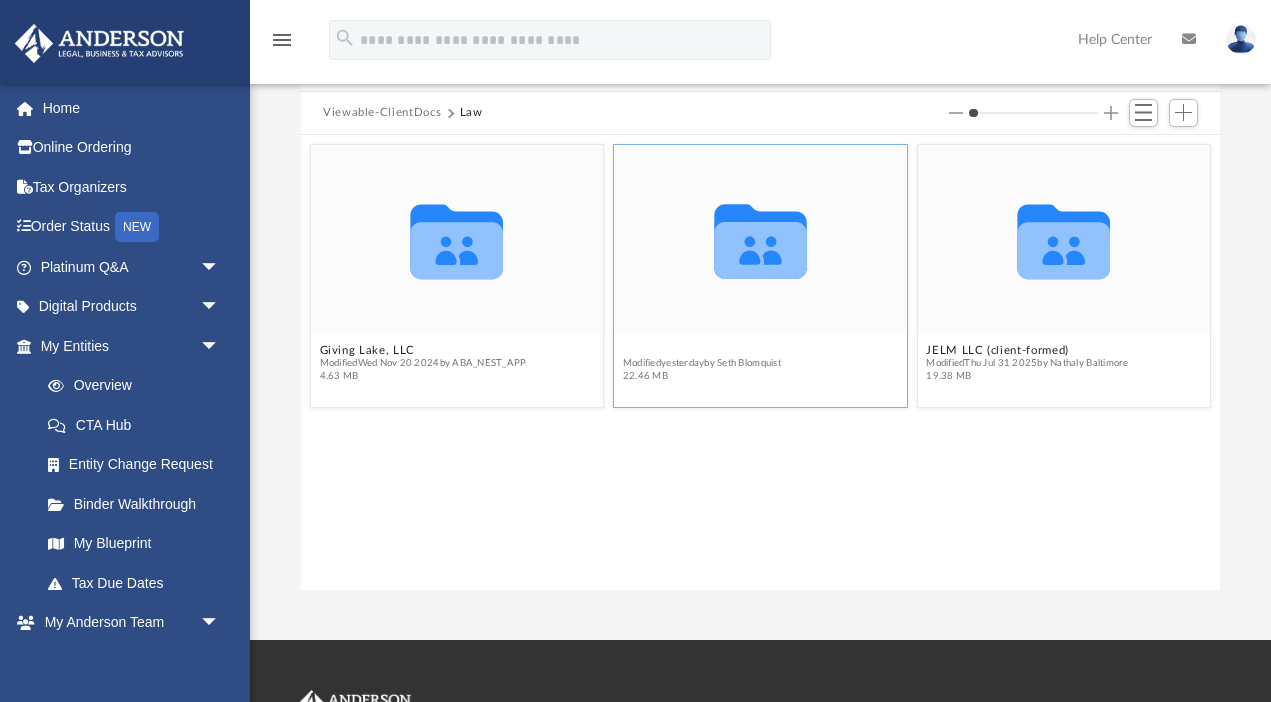 click on "JCLS Properties LLC (client-formed)" at bounding box center (723, 350) 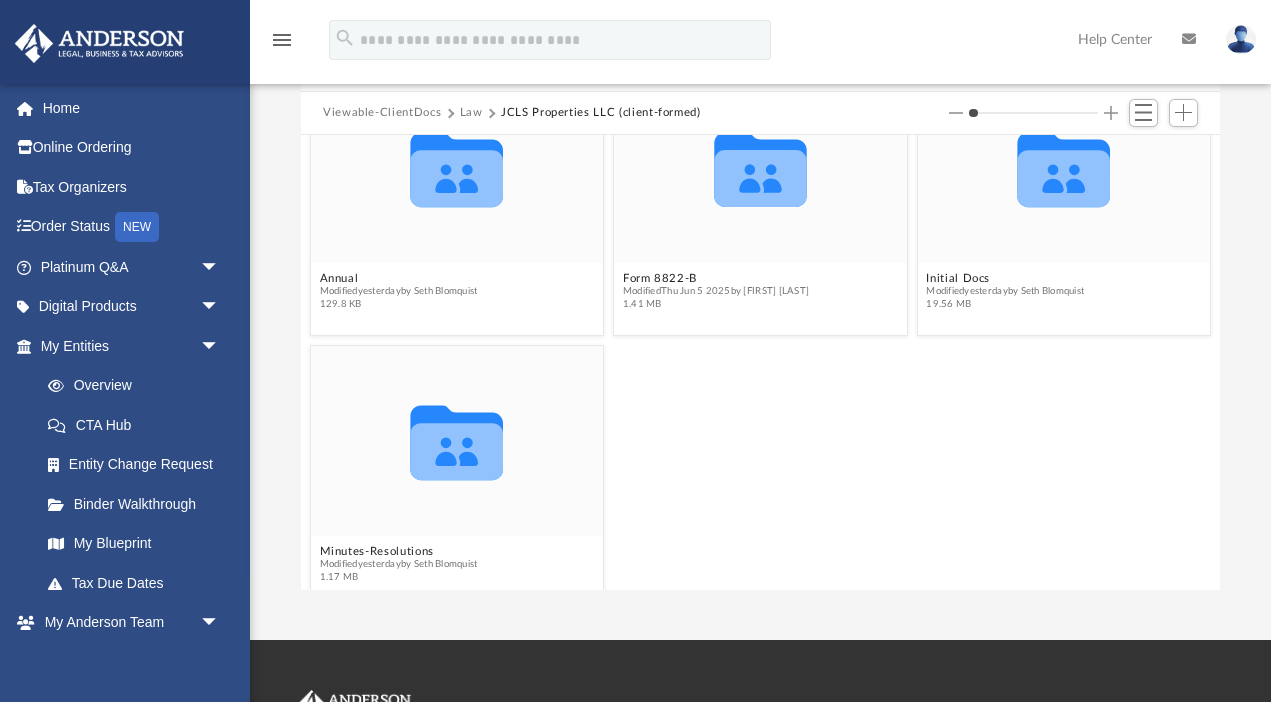 scroll, scrollTop: 100, scrollLeft: 0, axis: vertical 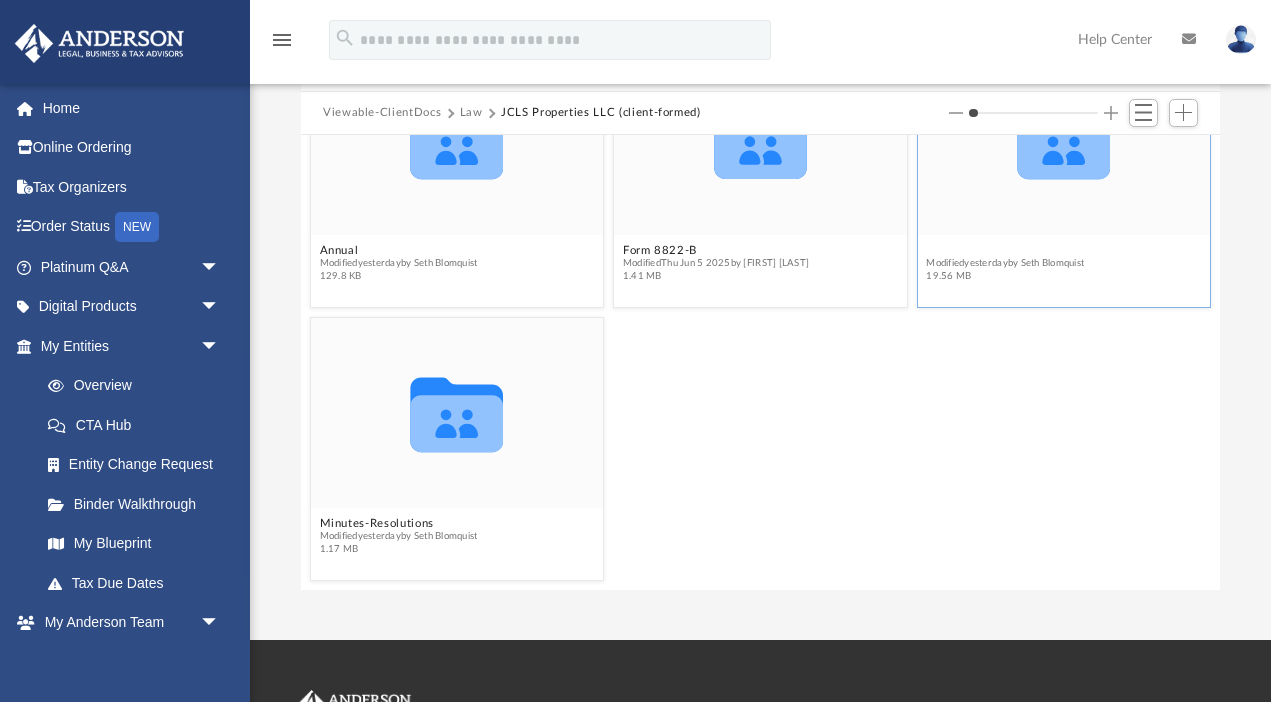 click on "Initial Docs" at bounding box center [1005, 250] 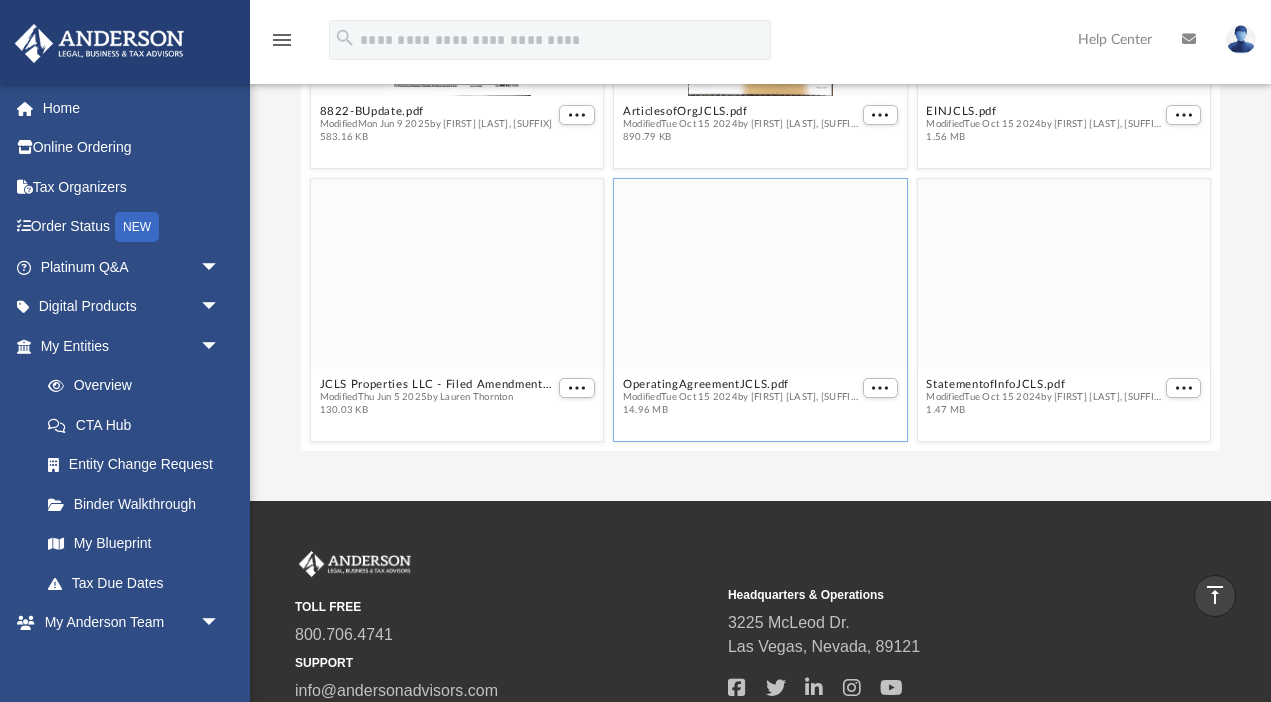 scroll, scrollTop: 301, scrollLeft: 0, axis: vertical 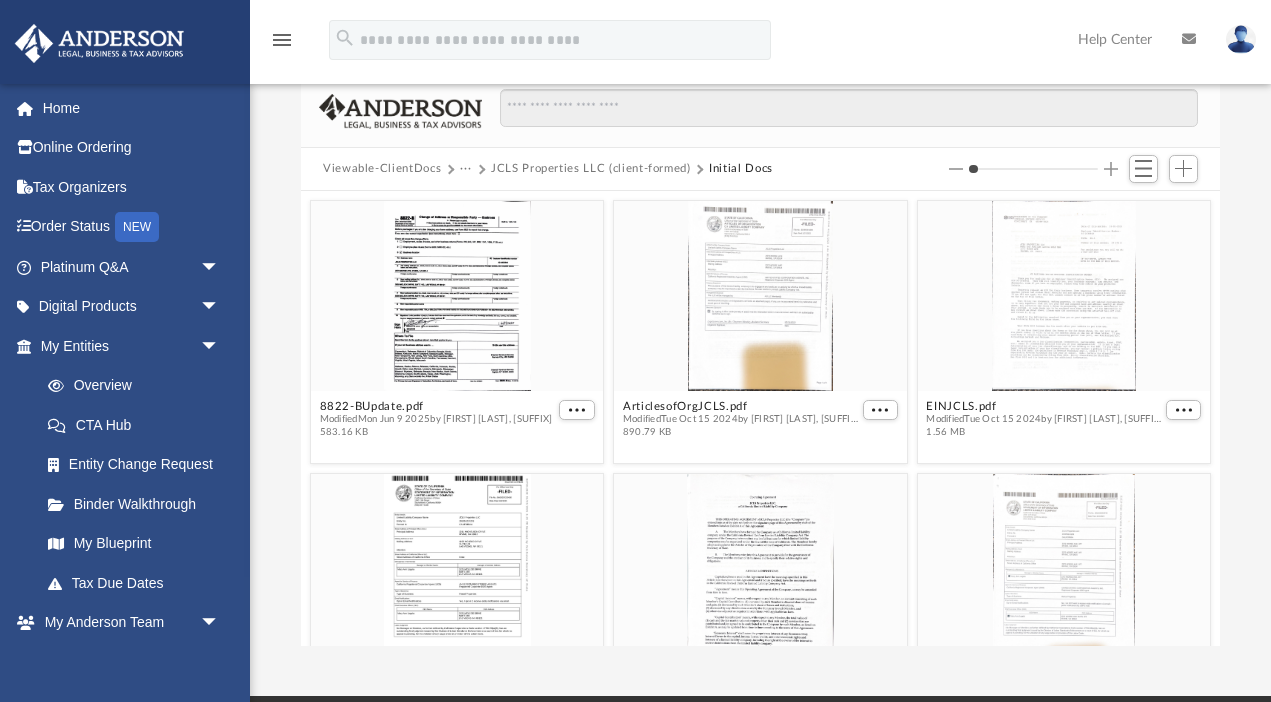 click on "JCLS Properties LLC (client-formed)" at bounding box center (591, 169) 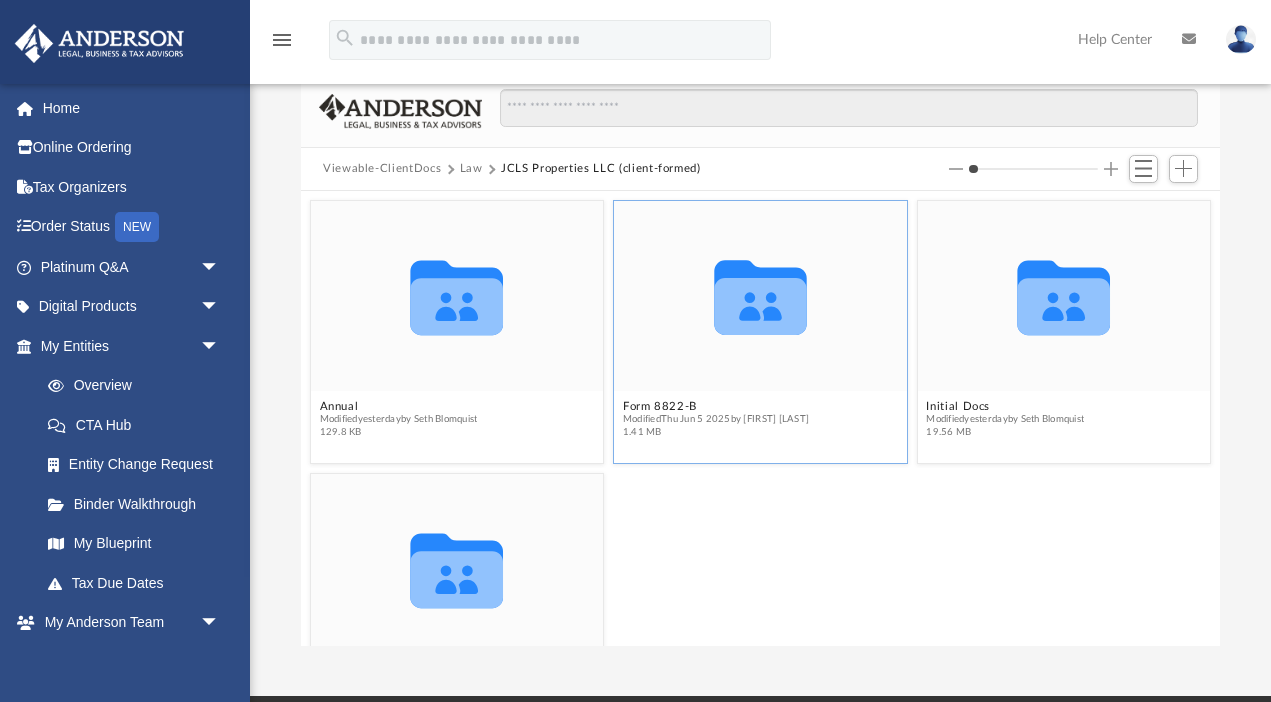 scroll, scrollTop: 100, scrollLeft: 0, axis: vertical 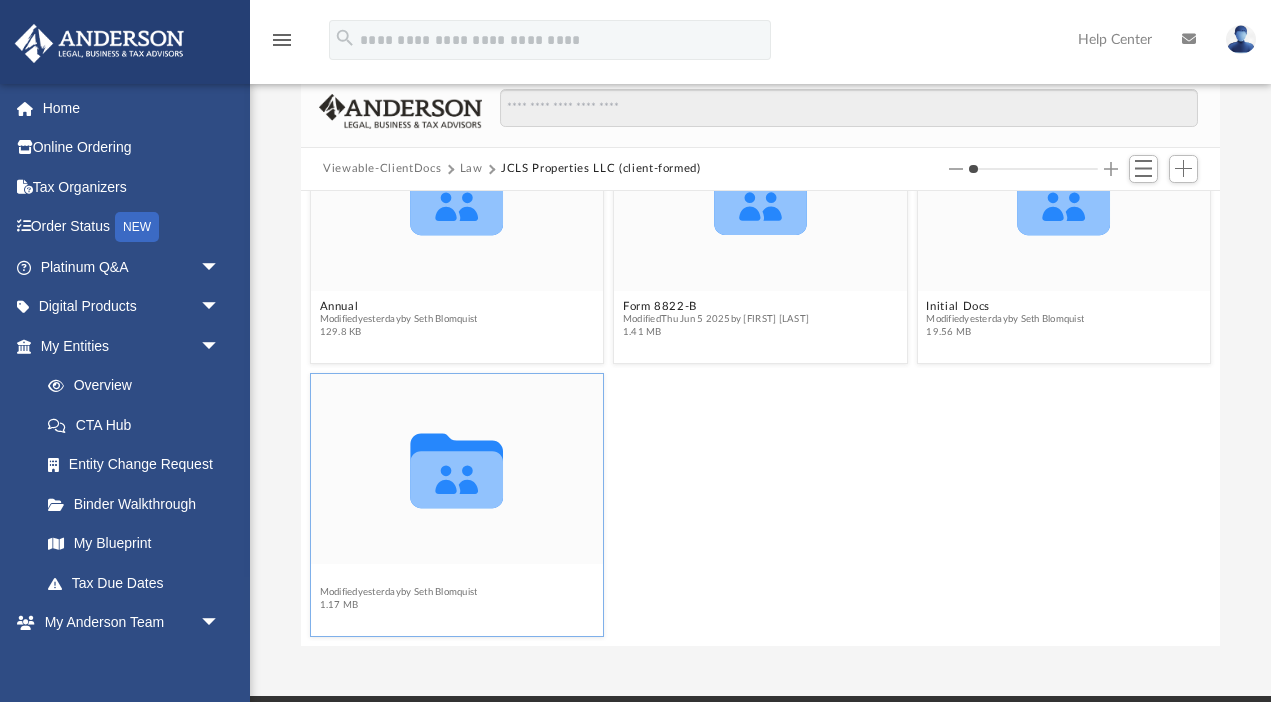 click on "Minutes-Resolutions" at bounding box center [399, 579] 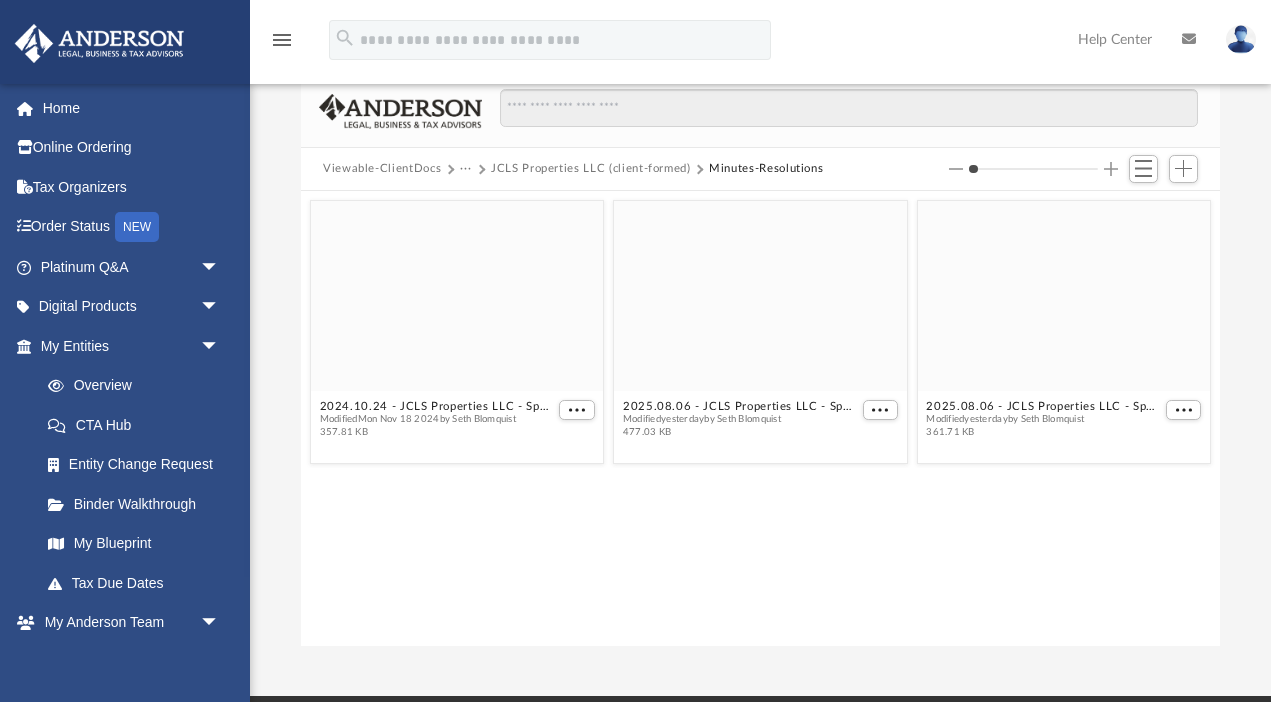 scroll, scrollTop: 0, scrollLeft: 0, axis: both 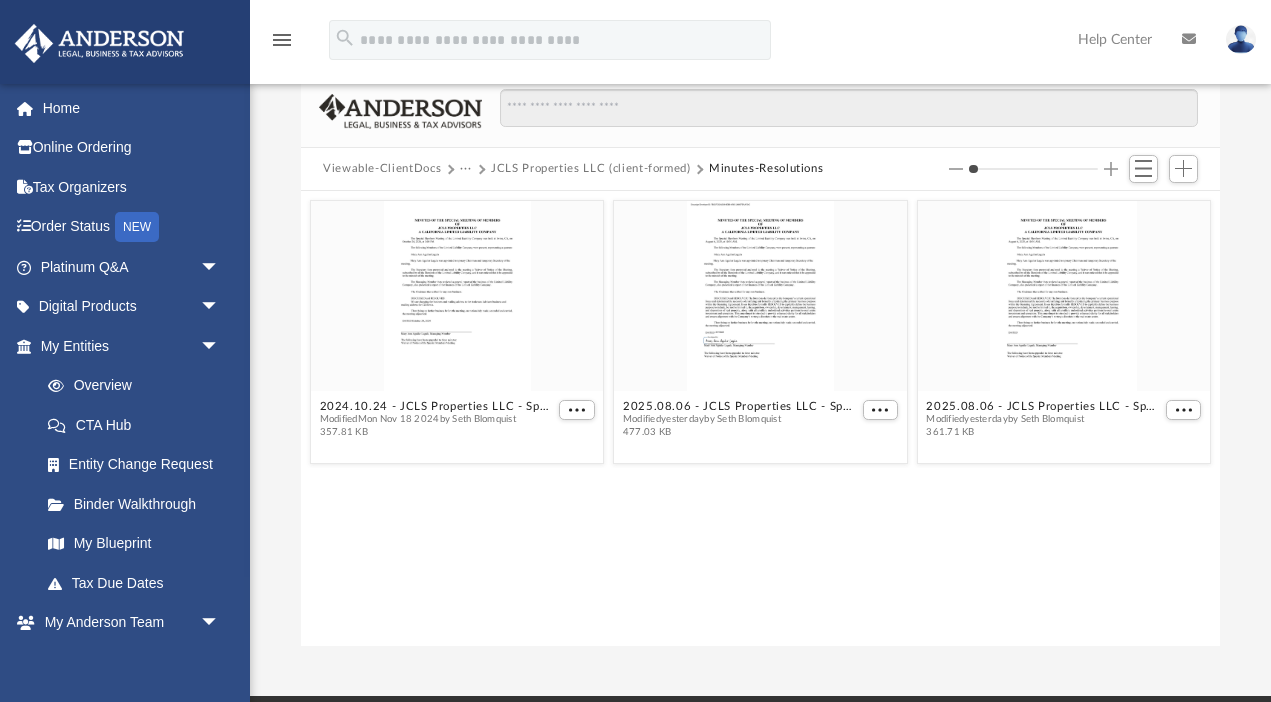 click on "JCLS Properties LLC (client-formed)" at bounding box center (591, 169) 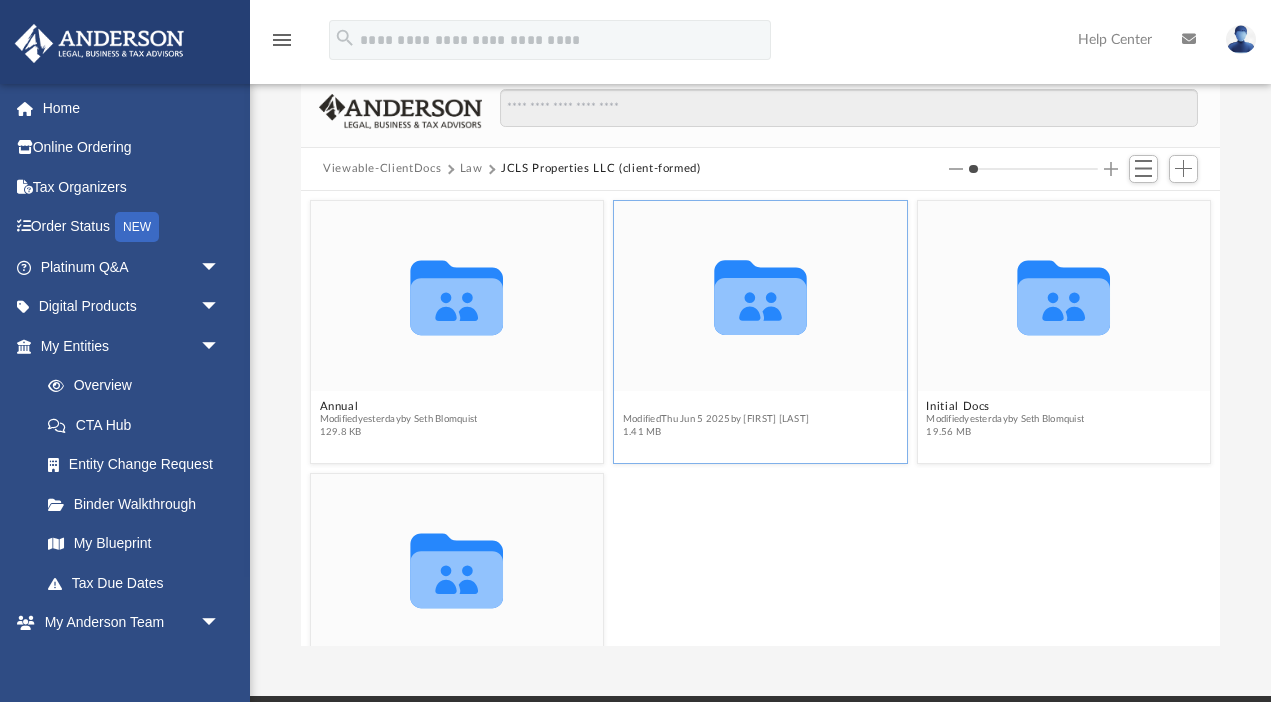 click on "Form 8822-B" at bounding box center (716, 406) 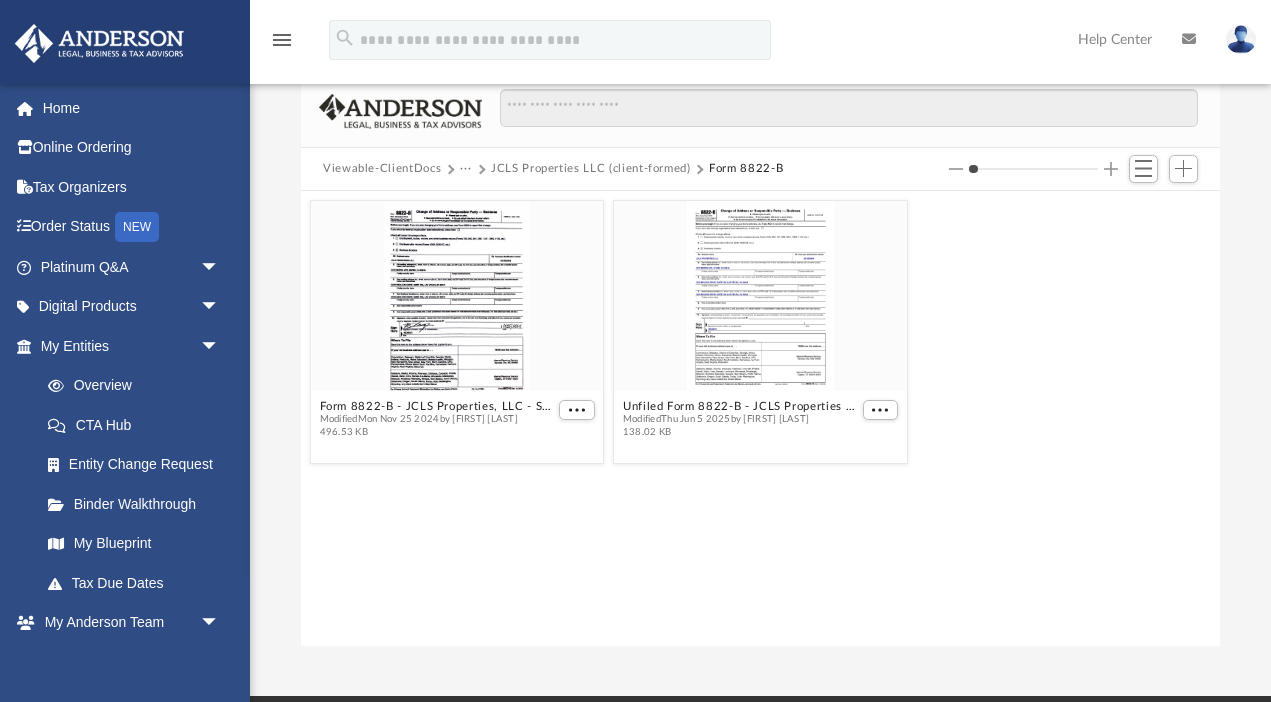 click on "JCLS Properties LLC (client-formed)" at bounding box center [591, 169] 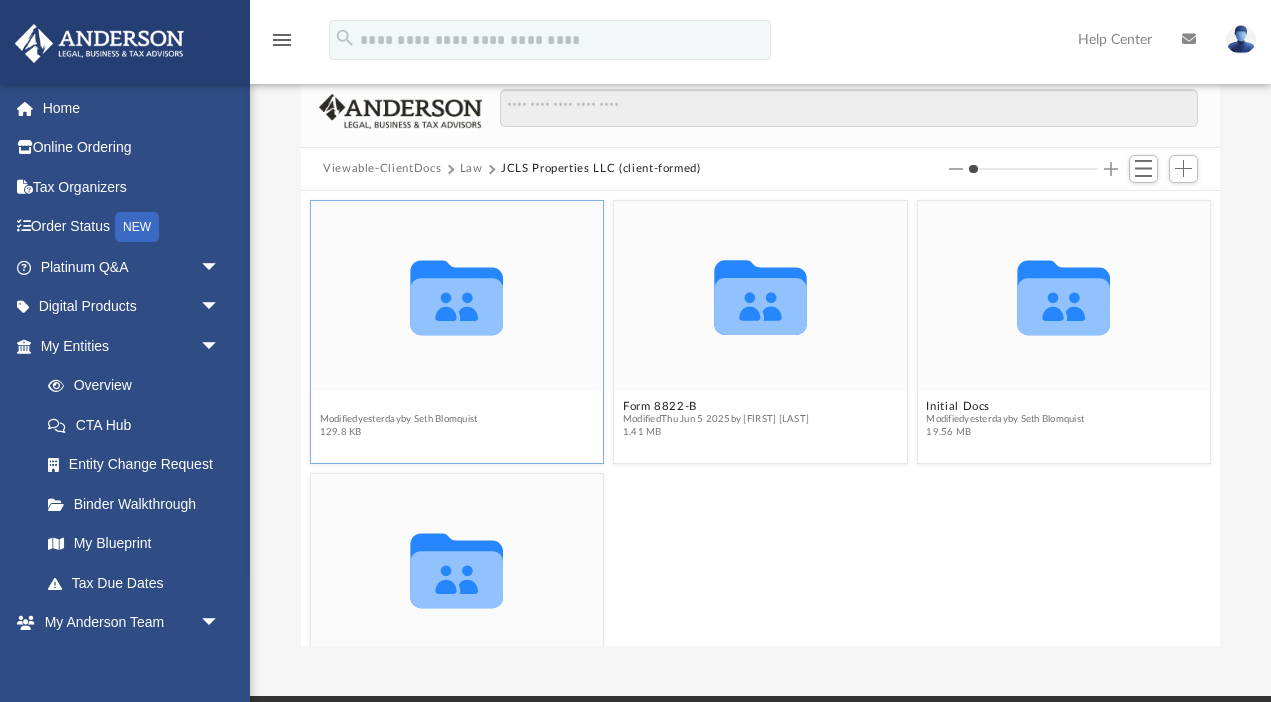 click on "Annual" at bounding box center [399, 406] 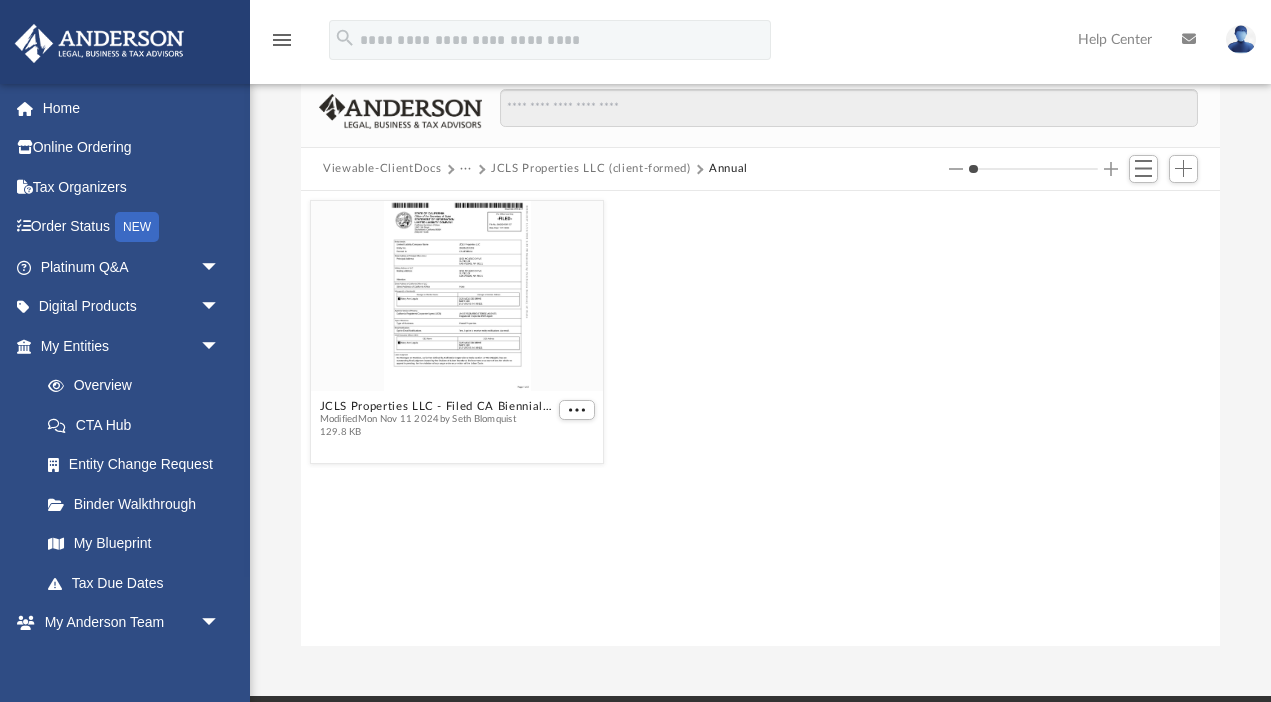 click on "JCLS Properties LLC (client-formed)" at bounding box center (591, 169) 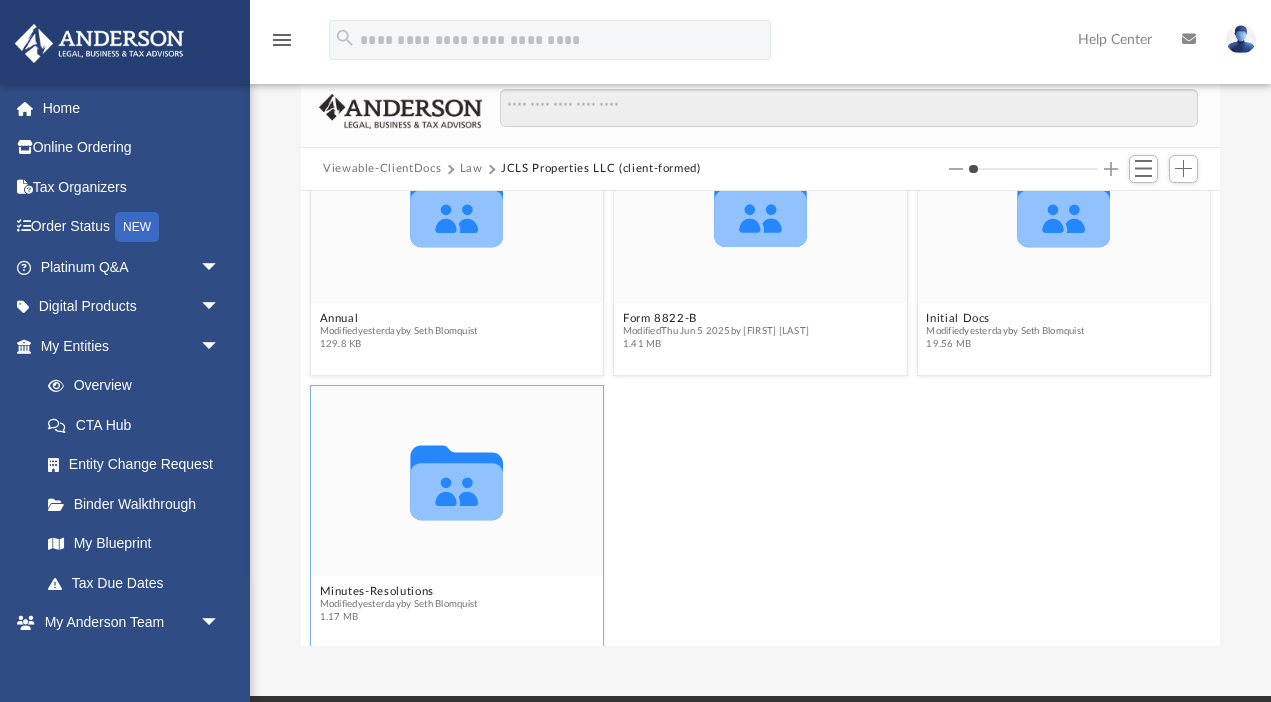 scroll, scrollTop: 100, scrollLeft: 0, axis: vertical 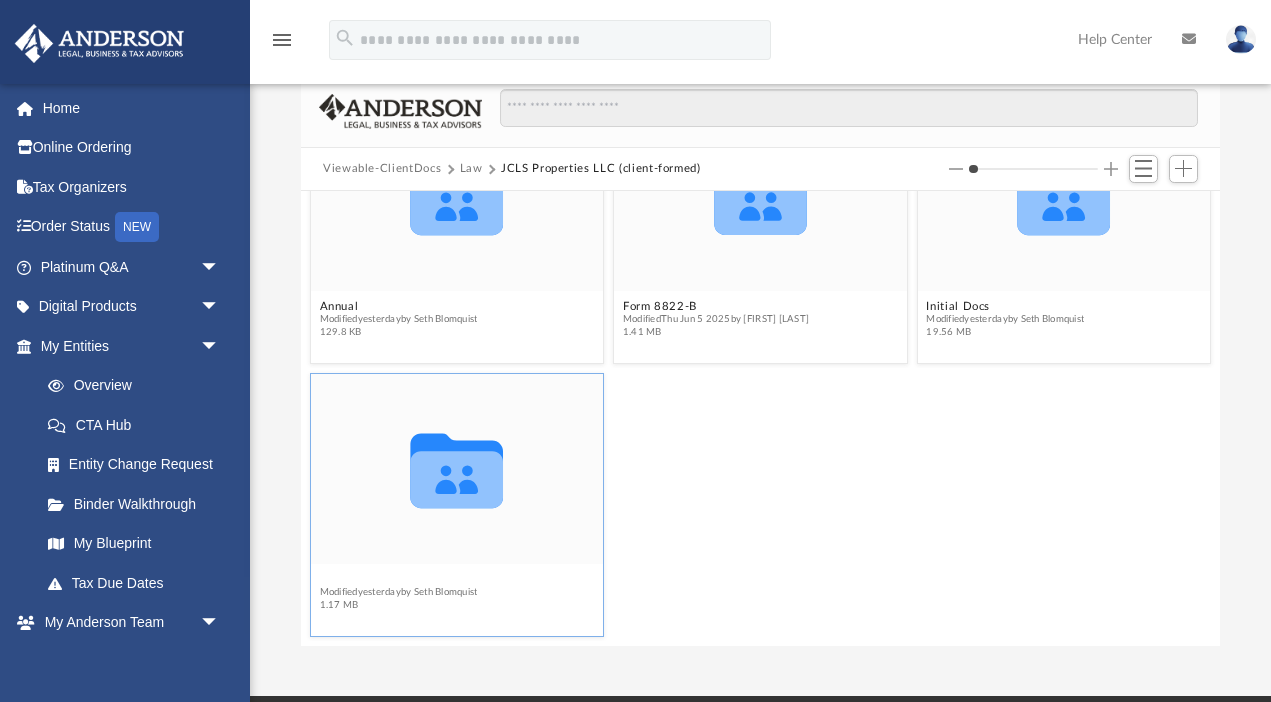 click on "Minutes-Resolutions" at bounding box center [399, 579] 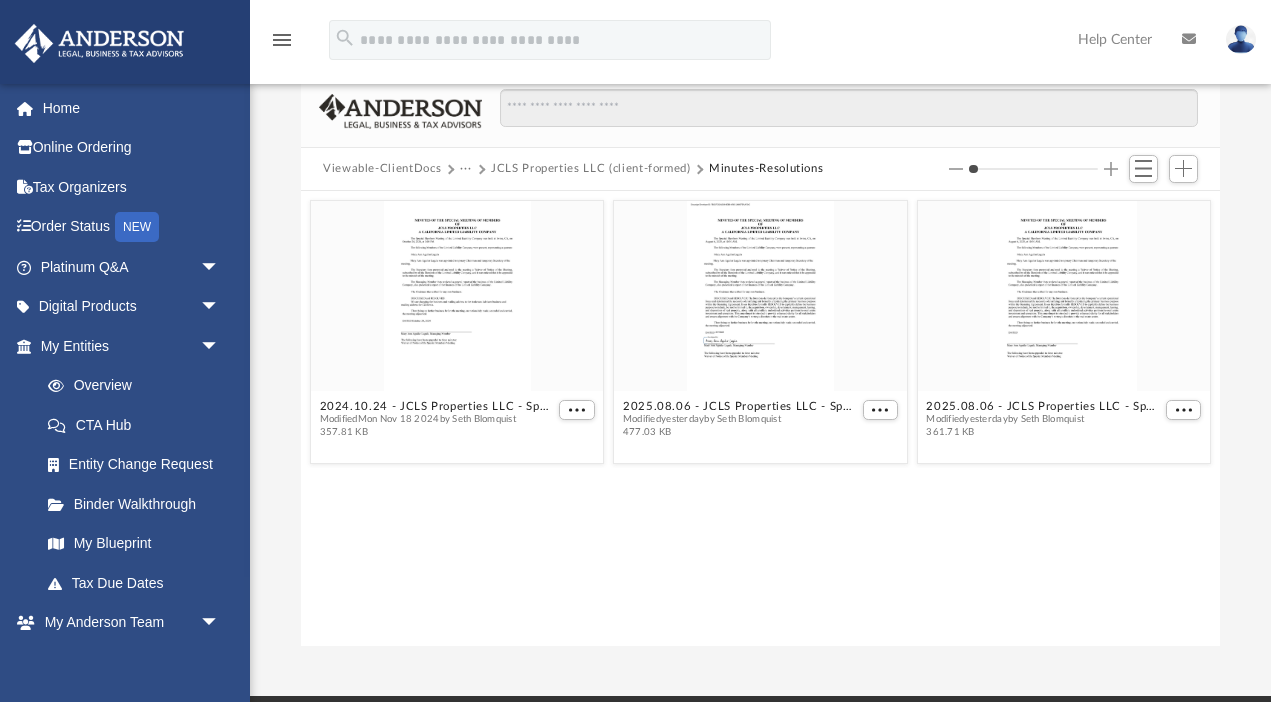 scroll, scrollTop: 0, scrollLeft: 0, axis: both 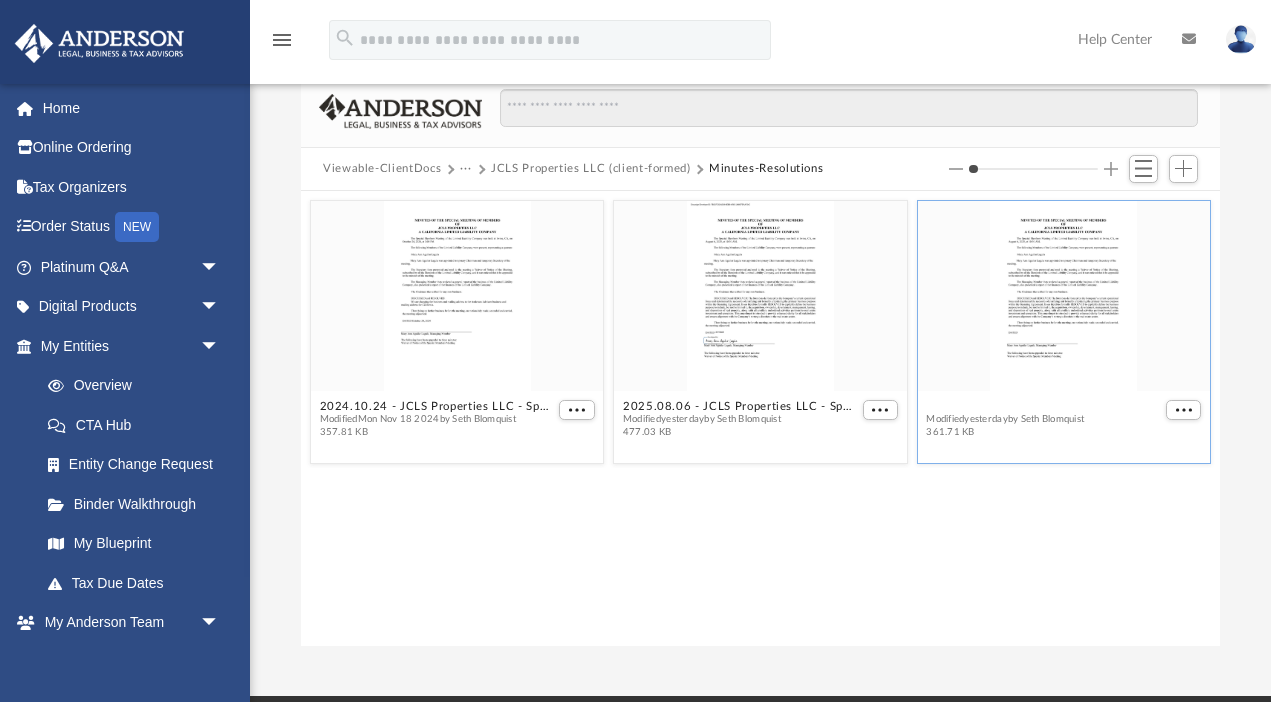 click on "2025.08.06 - JCLS Properties LLC - Special Members Meeting.pdf" at bounding box center (1043, 406) 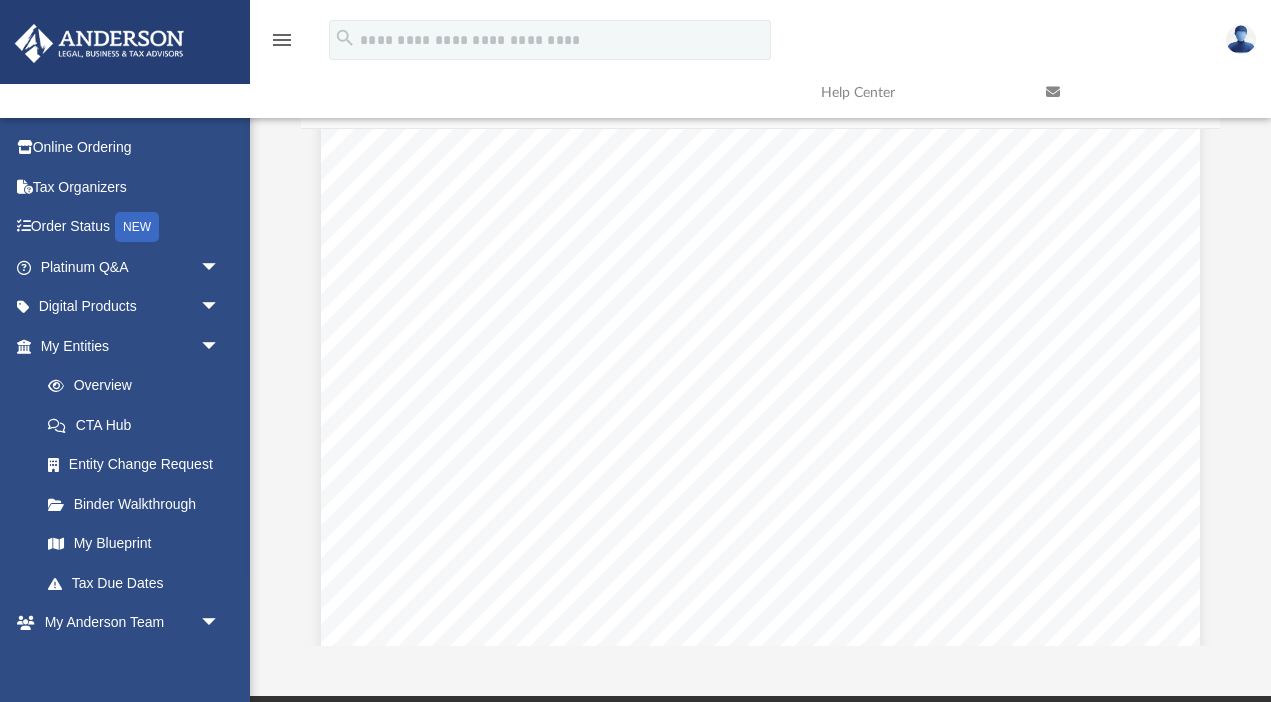 scroll, scrollTop: 1818, scrollLeft: 0, axis: vertical 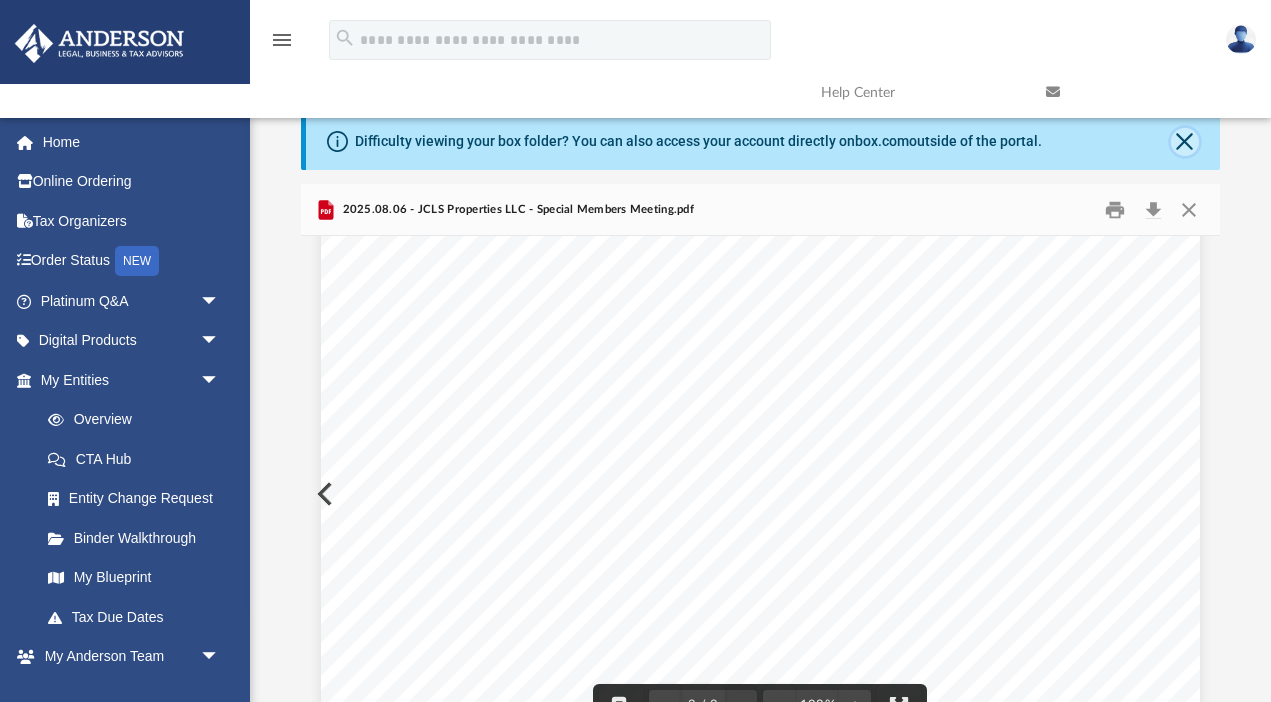 click 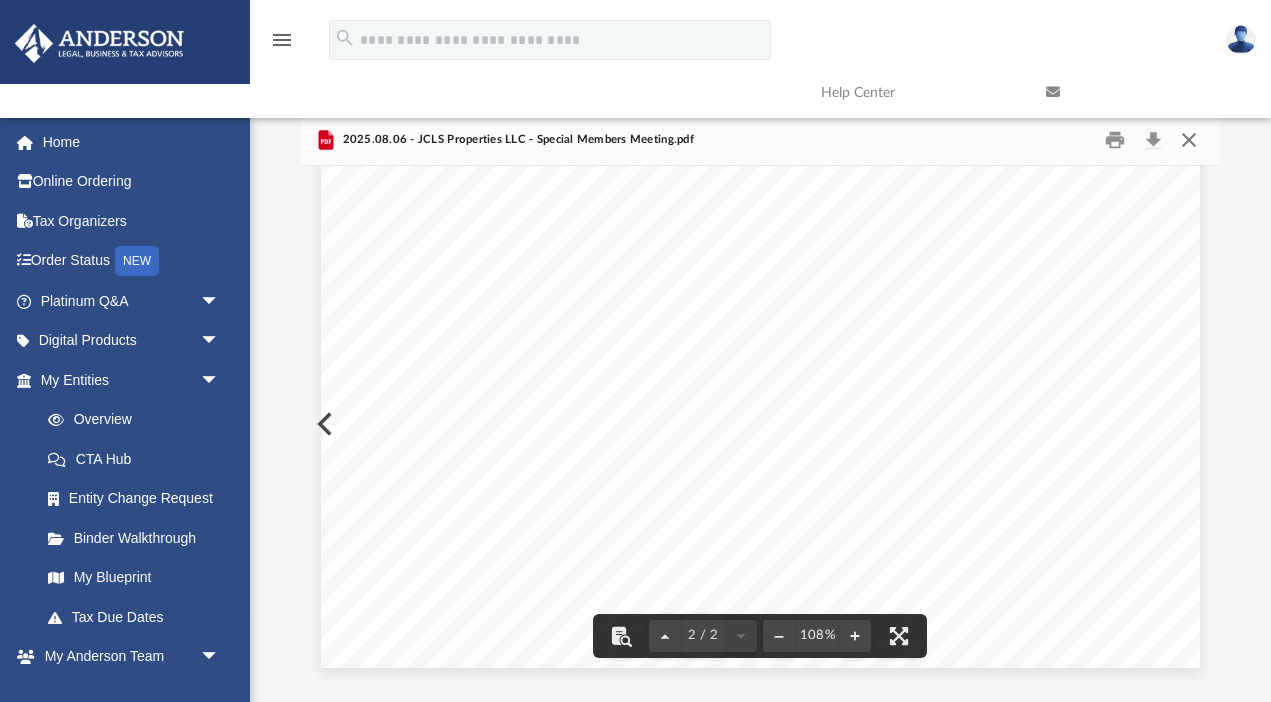 click at bounding box center [1189, 139] 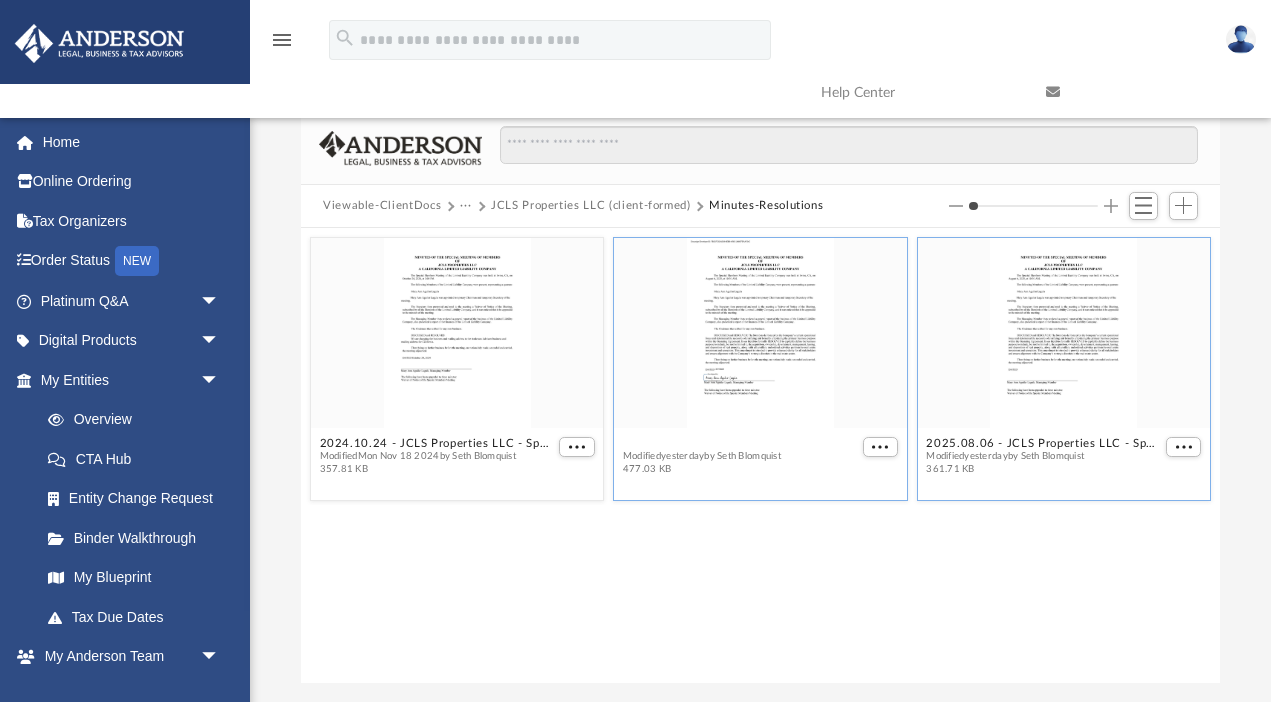 click on "2025.08.06 - JCLS Properties LLC - Special Members Meeting - DocuSigned.pdf" at bounding box center (740, 443) 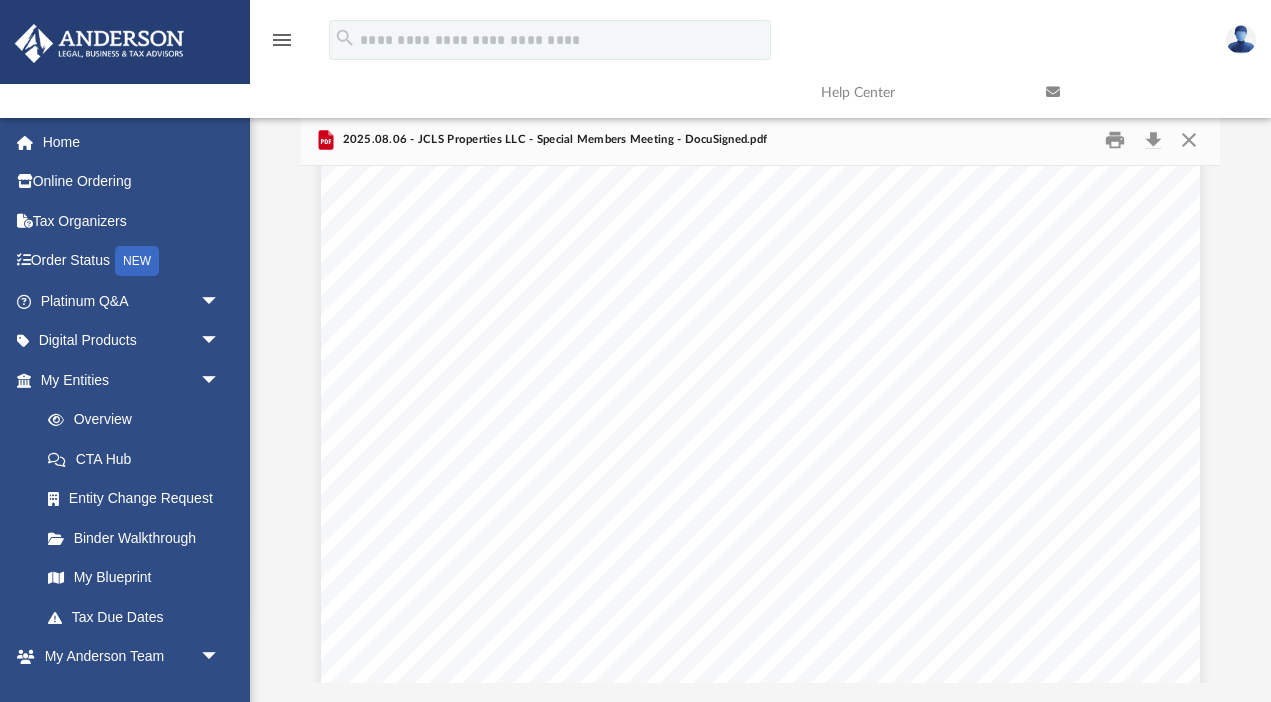 scroll, scrollTop: 1818, scrollLeft: 0, axis: vertical 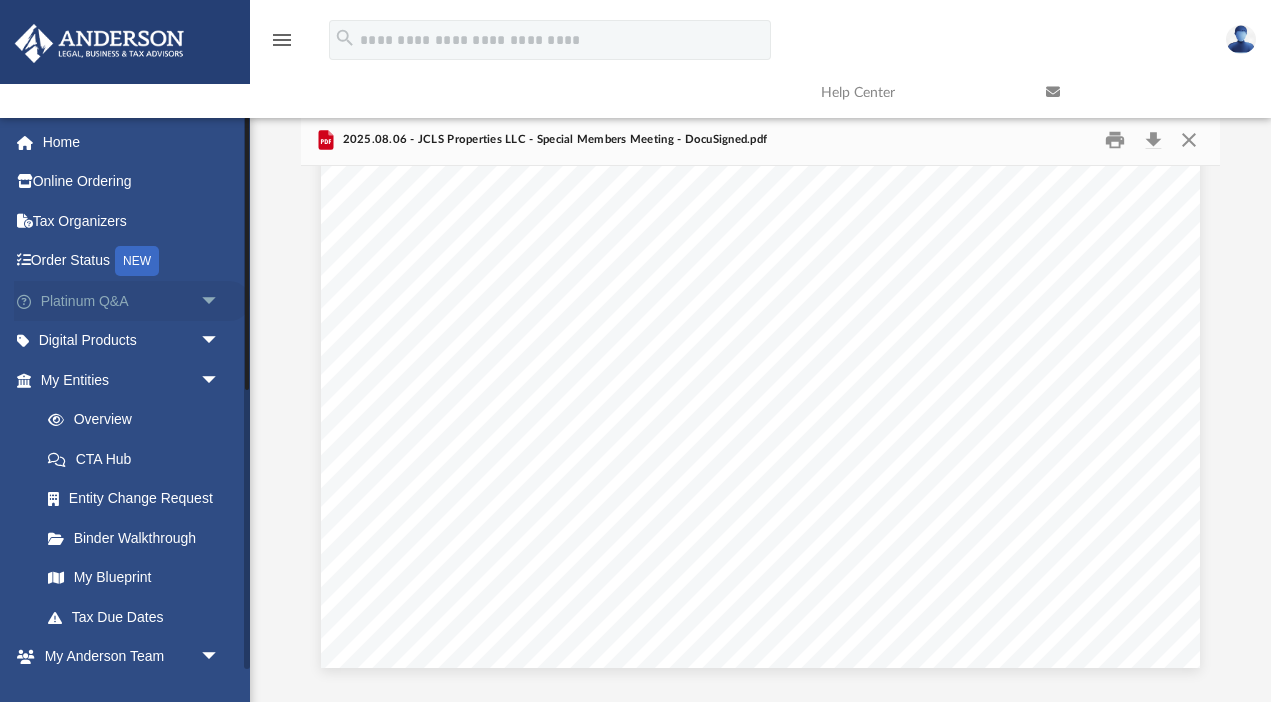 click on "arrow_drop_down" at bounding box center [220, 301] 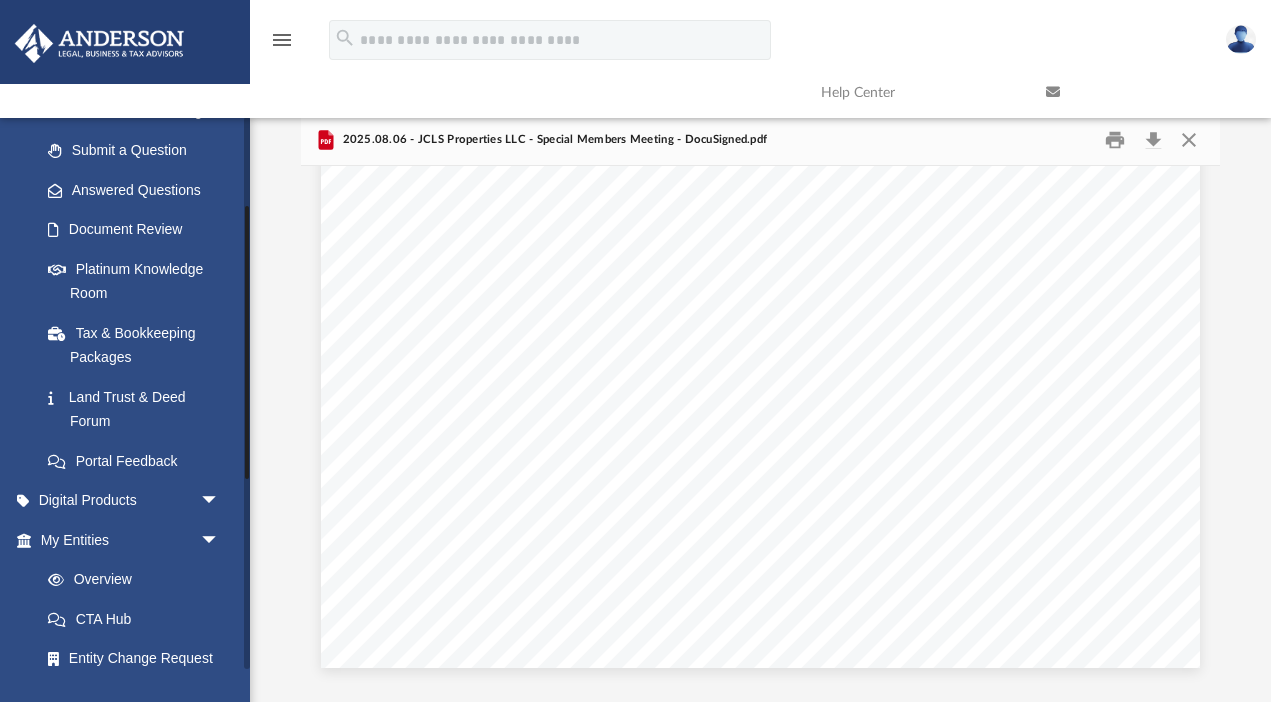 scroll, scrollTop: 371, scrollLeft: 0, axis: vertical 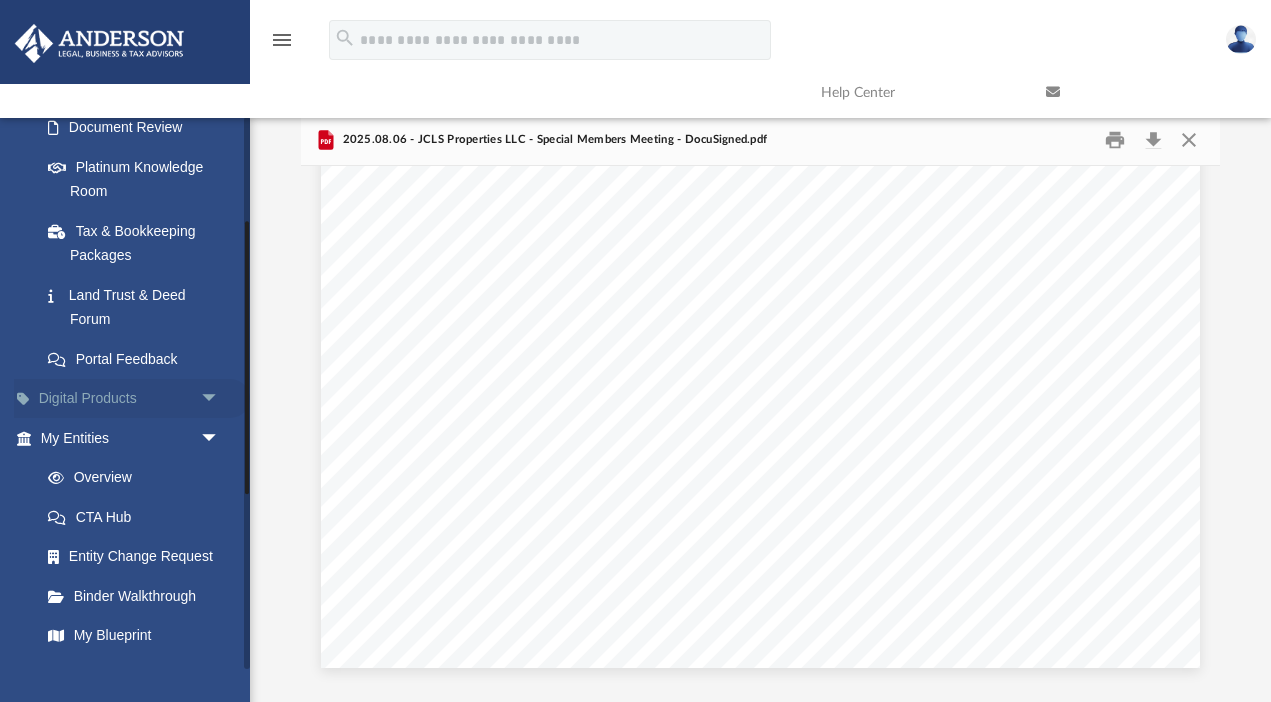 click on "arrow_drop_down" at bounding box center [220, 399] 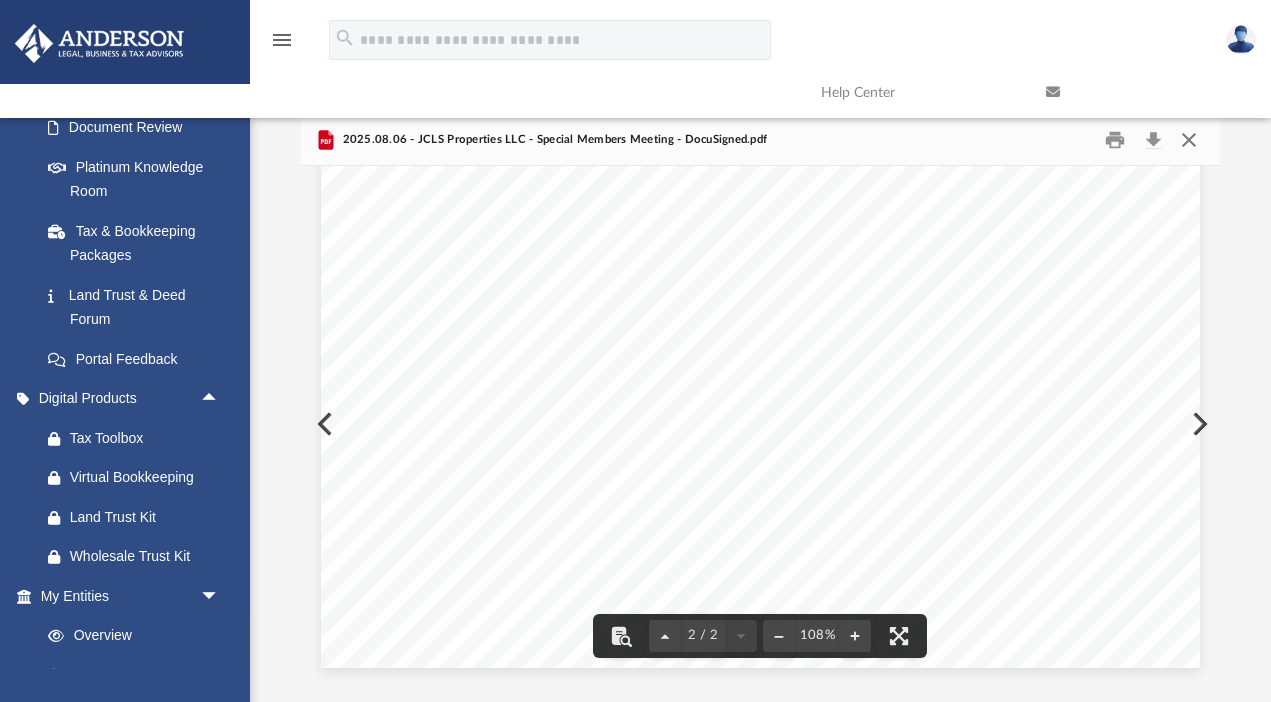 click at bounding box center (1189, 139) 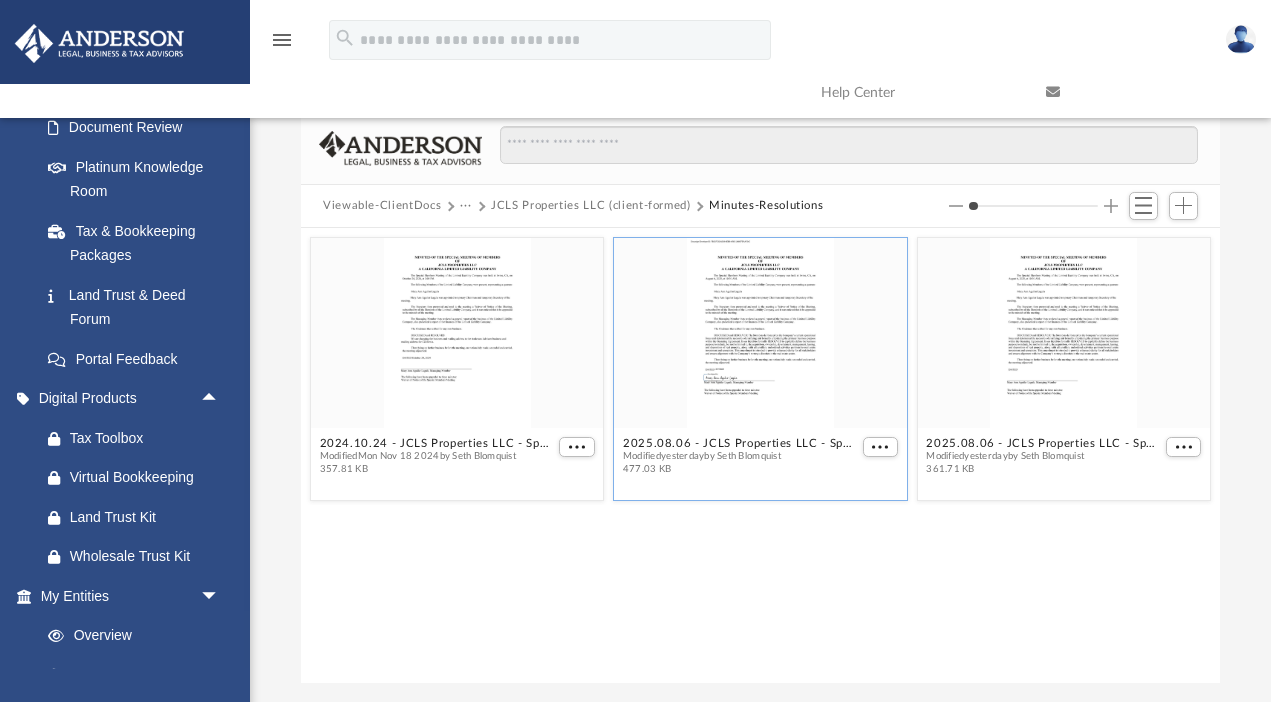 click on "Viewable-ClientDocs" at bounding box center [382, 206] 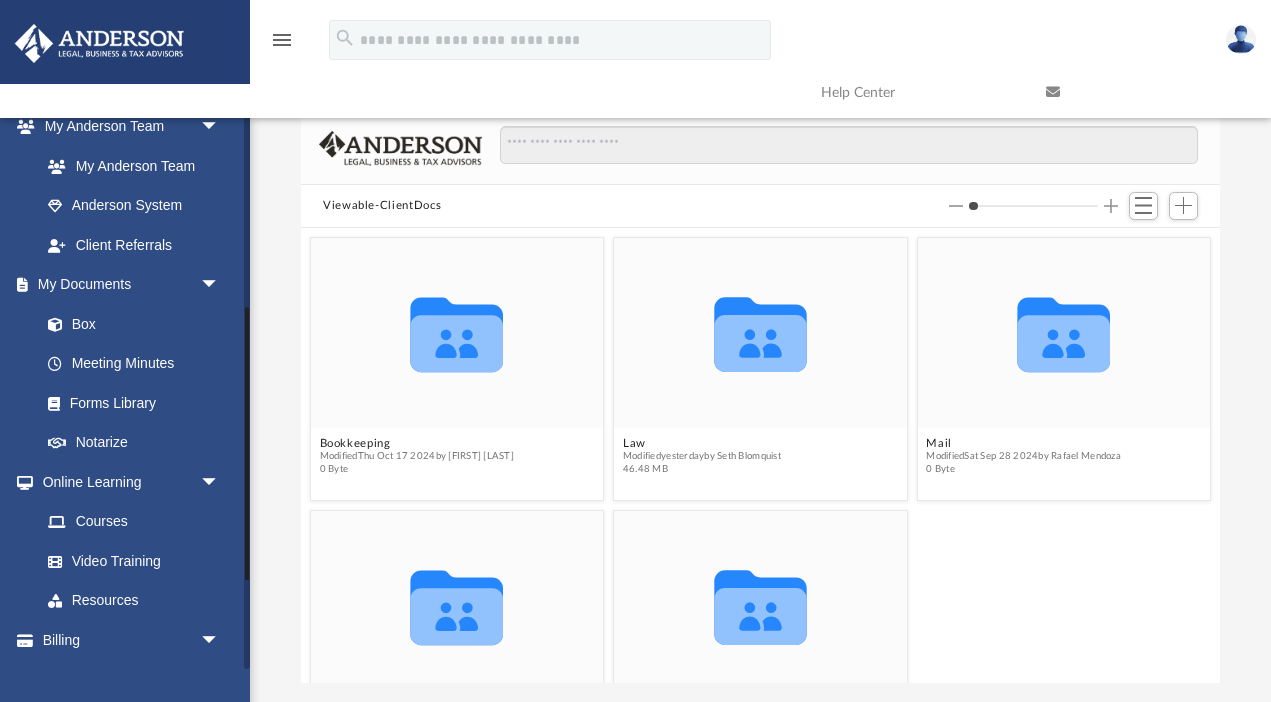 scroll, scrollTop: 1152, scrollLeft: 0, axis: vertical 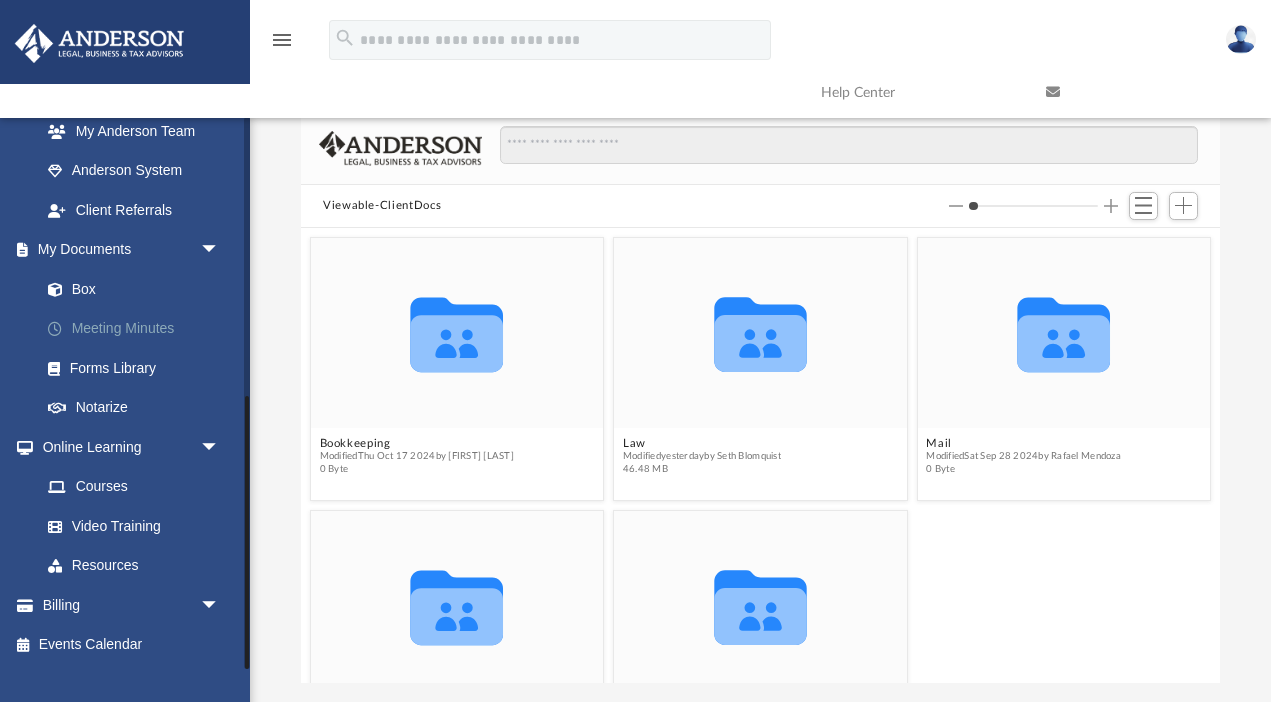 click on "Meeting Minutes" at bounding box center (139, 329) 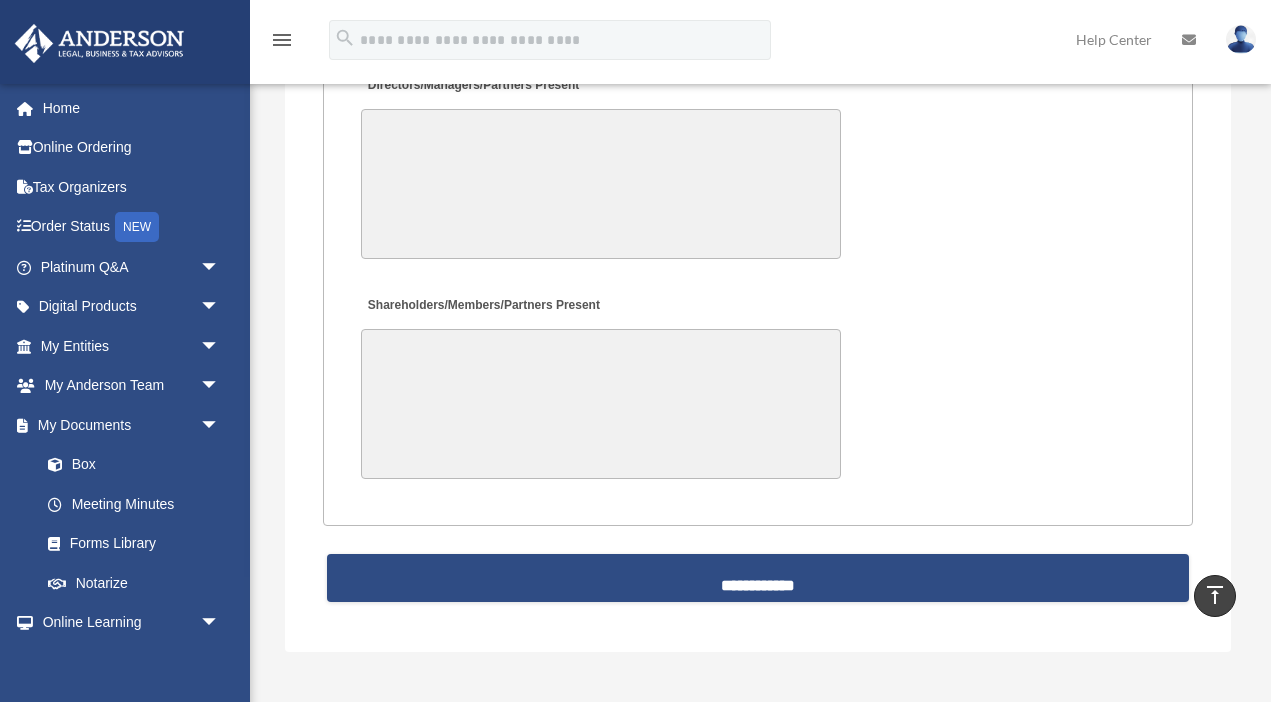 scroll, scrollTop: 4994, scrollLeft: 0, axis: vertical 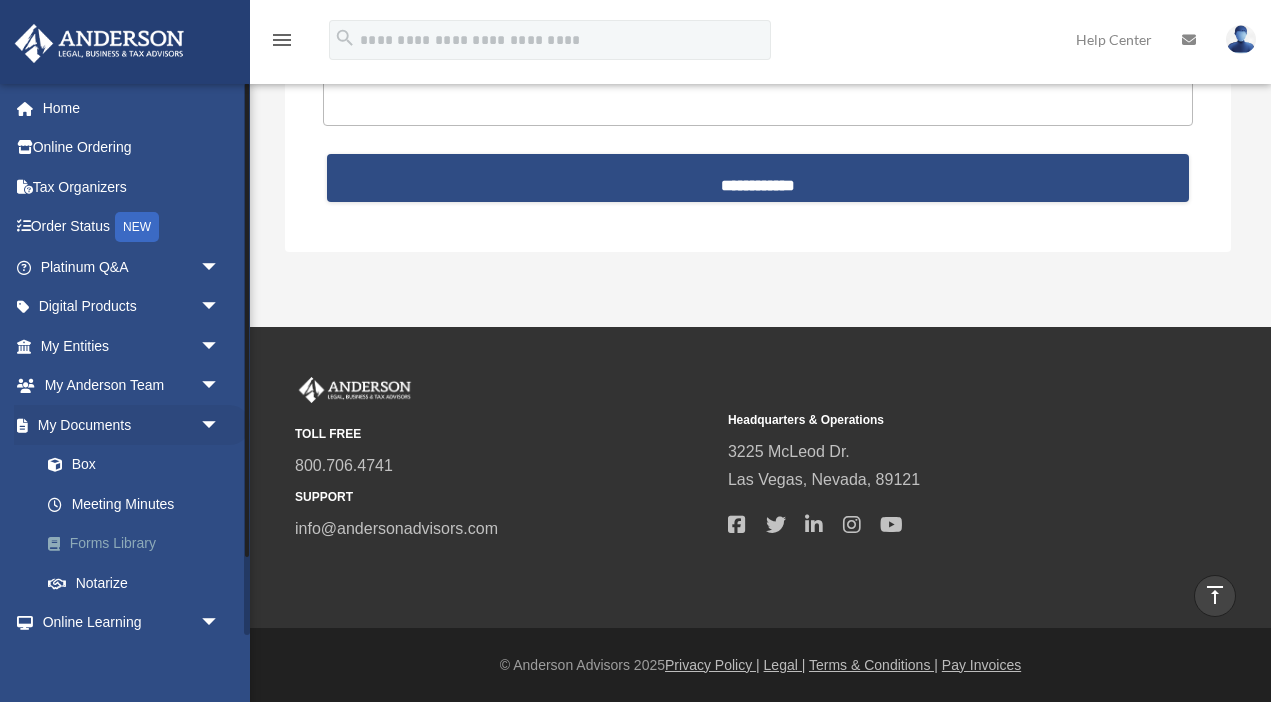 click on "Forms Library" at bounding box center [139, 544] 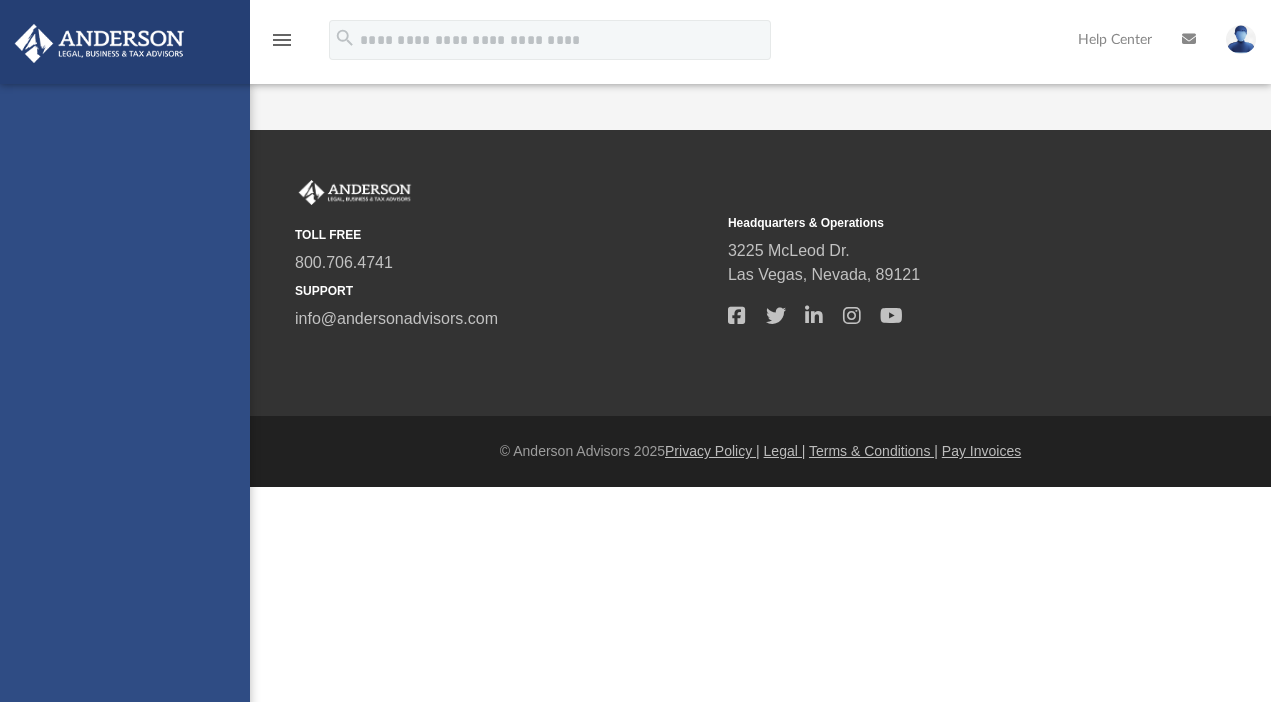 scroll, scrollTop: 0, scrollLeft: 0, axis: both 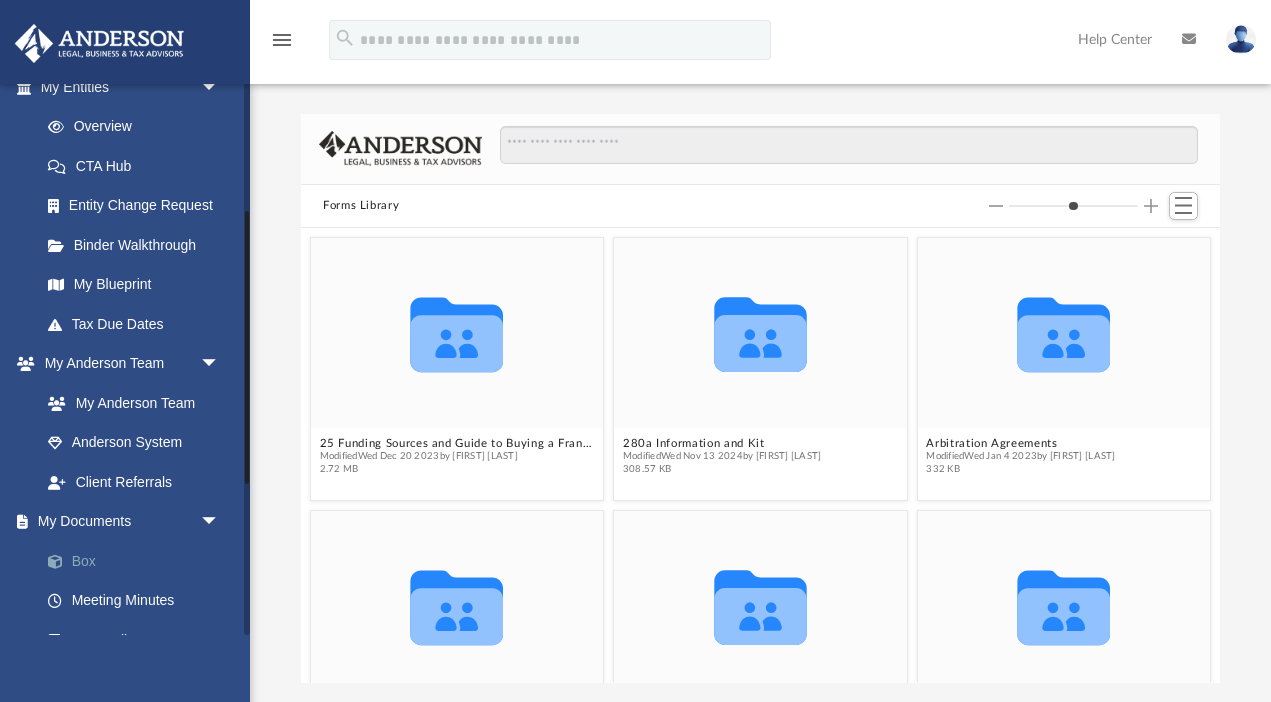 click on "Box" at bounding box center [139, 561] 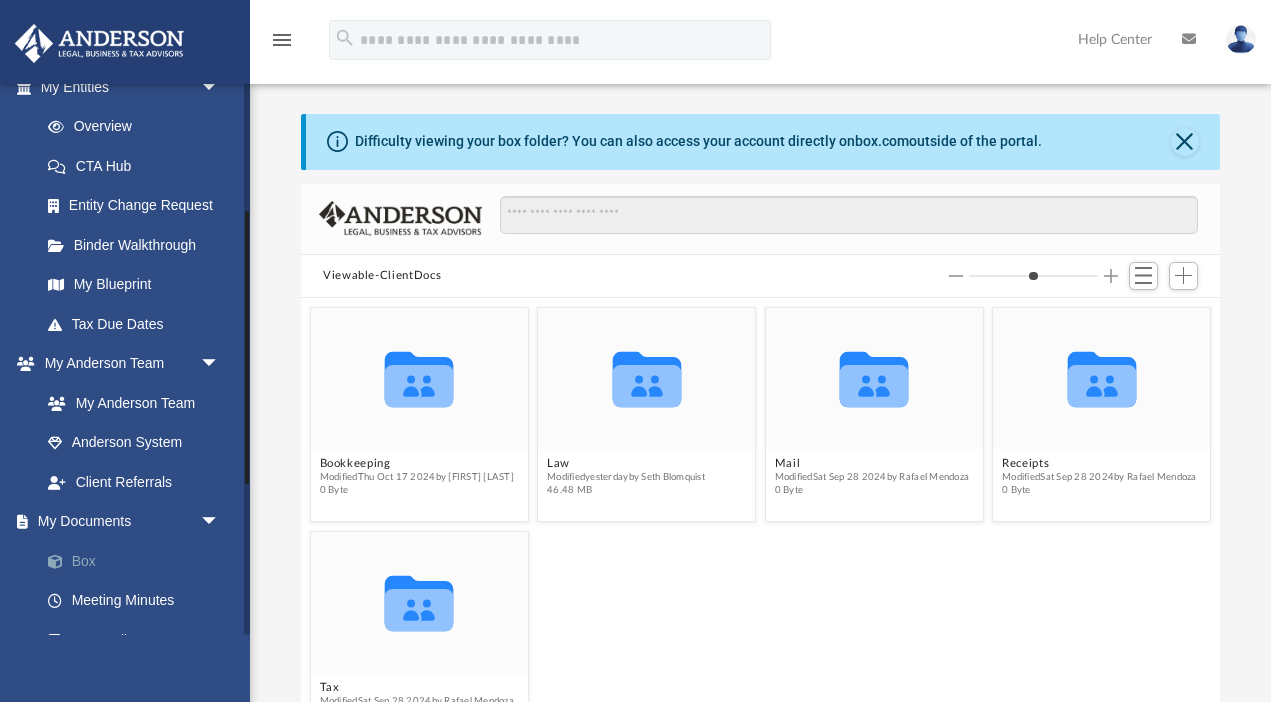 scroll, scrollTop: 1, scrollLeft: 1, axis: both 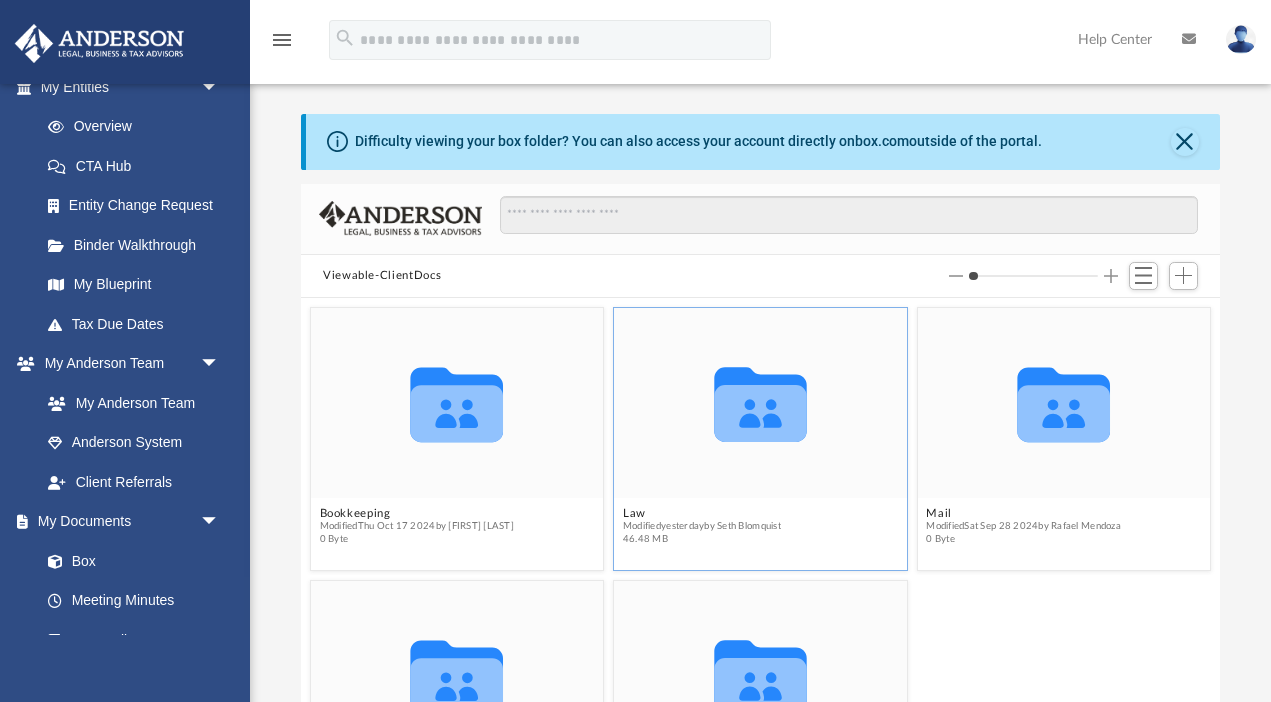 click on "Modified  yesterday  by Seth Blomquist" at bounding box center [702, 526] 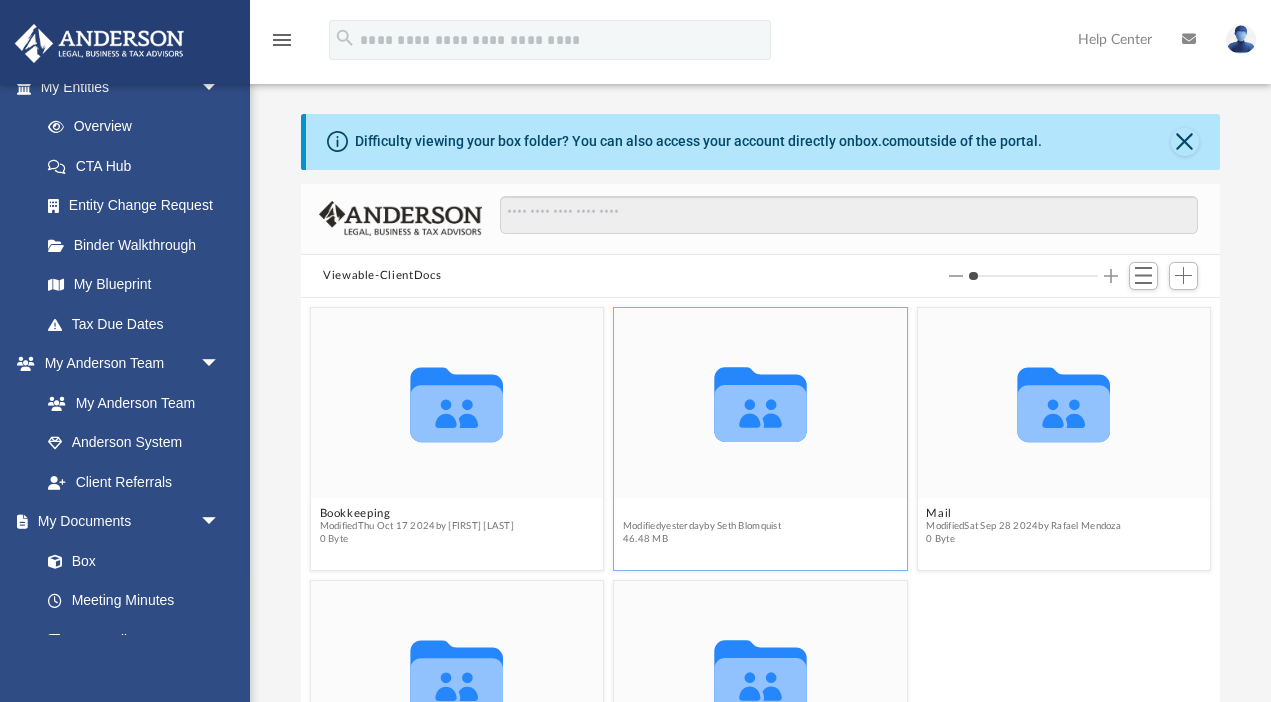 click on "Law" at bounding box center (702, 513) 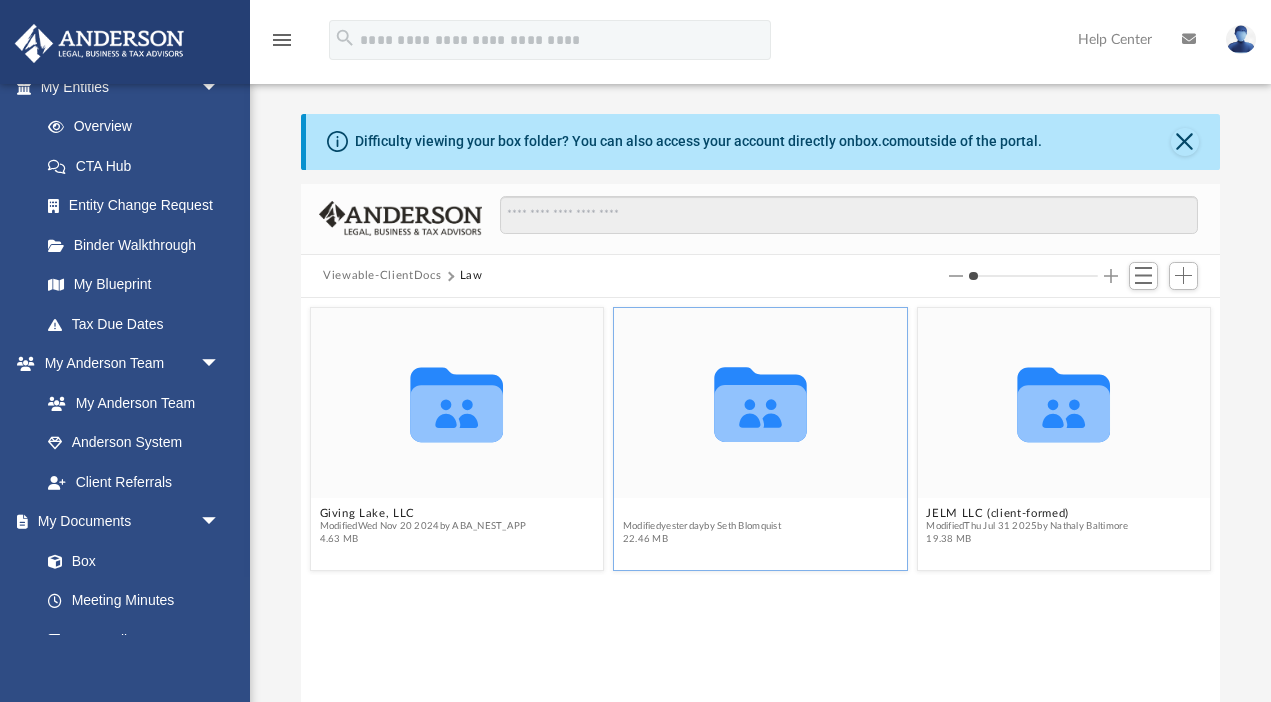 click on "JCLS Properties LLC (client-formed)" at bounding box center [723, 513] 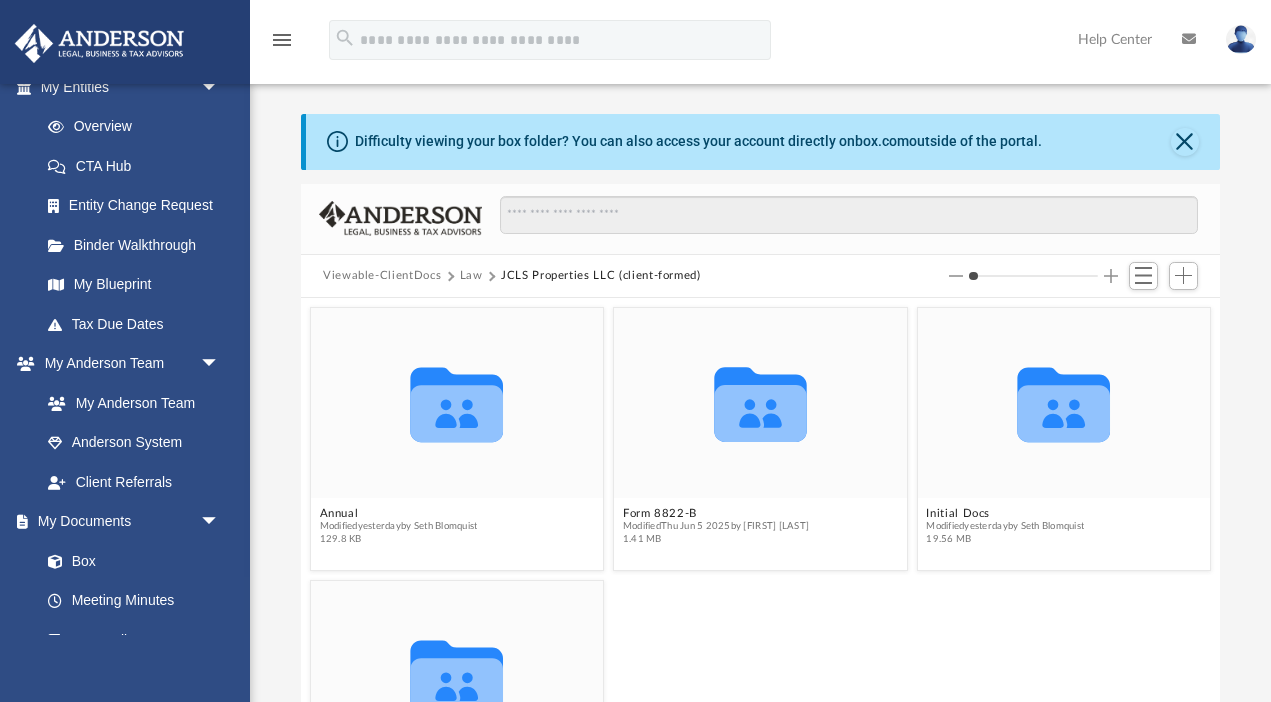 scroll, scrollTop: 100, scrollLeft: 0, axis: vertical 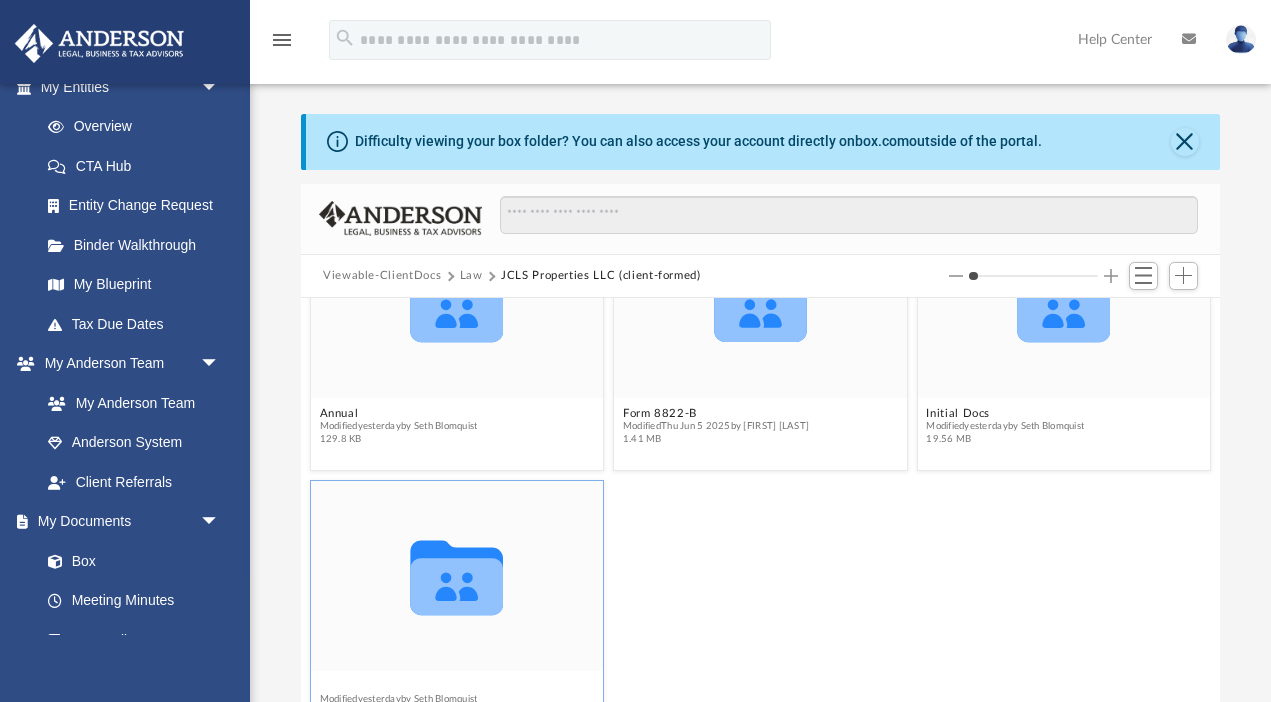 click on "Minutes-Resolutions" at bounding box center [399, 686] 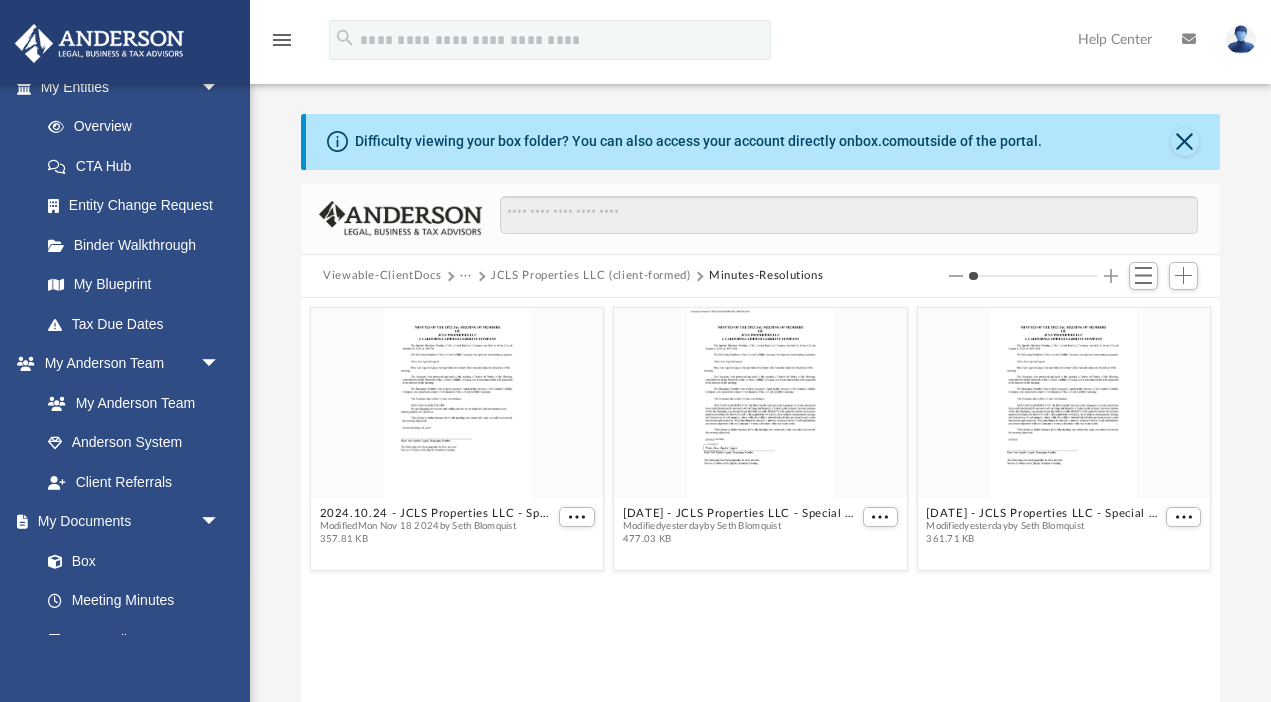 scroll, scrollTop: 0, scrollLeft: 0, axis: both 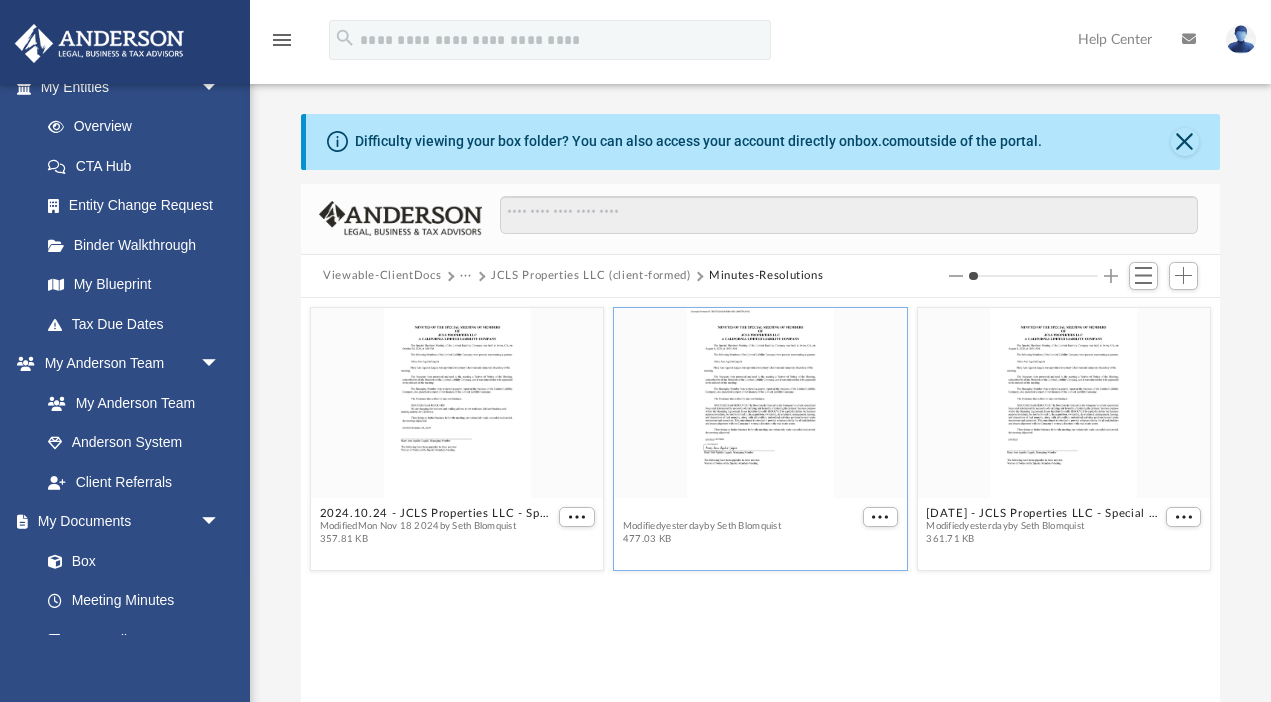 click on "2025.08.06 - JCLS Properties LLC - Special Members Meeting - DocuSigned.pdf" at bounding box center (740, 513) 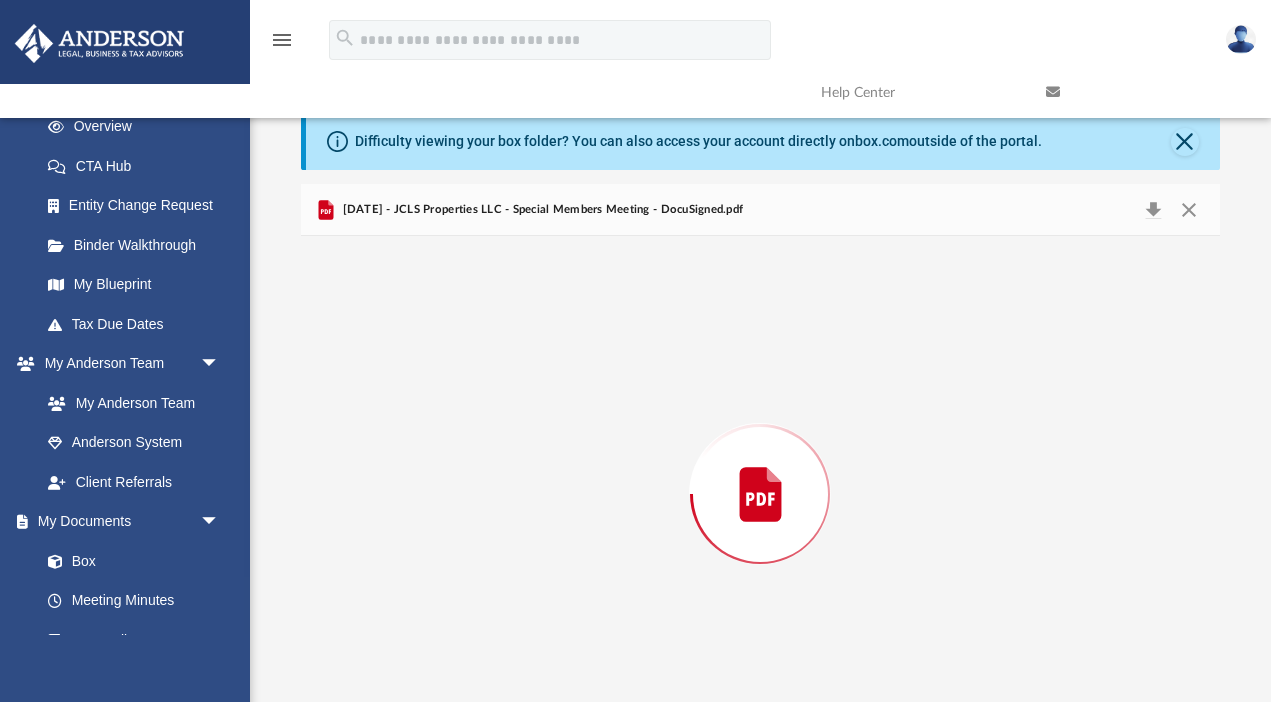 scroll, scrollTop: 50, scrollLeft: 0, axis: vertical 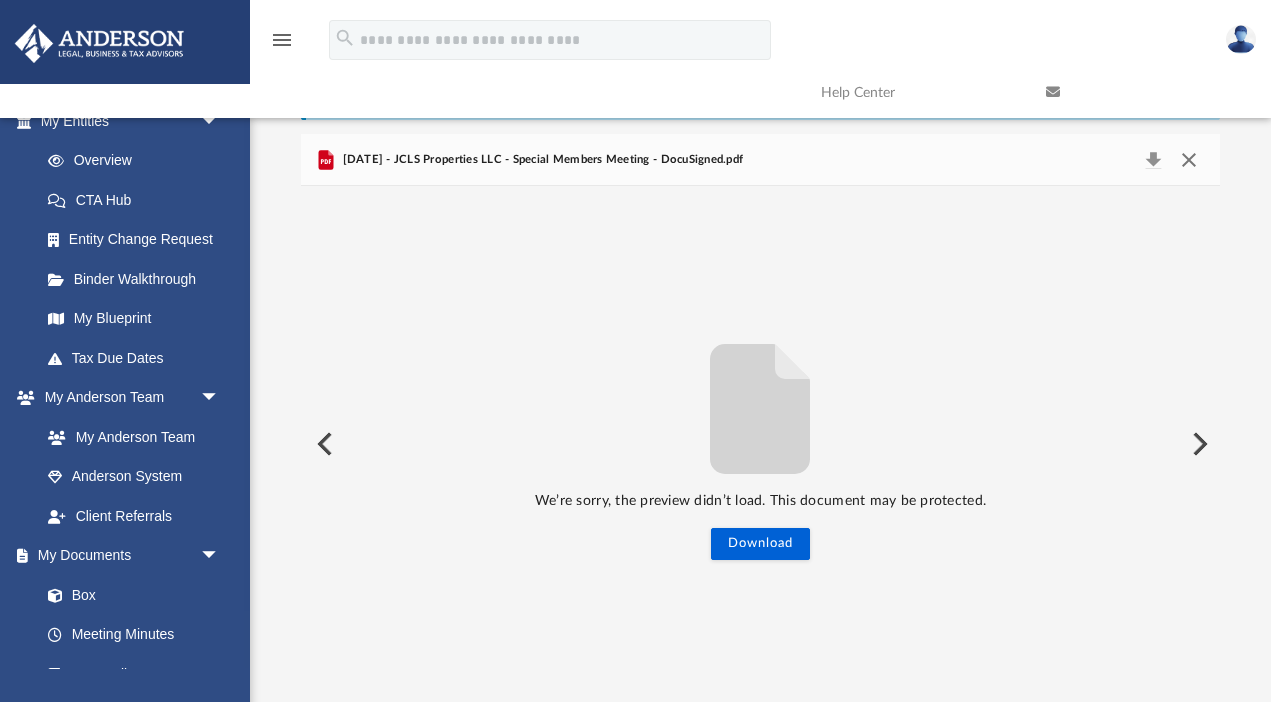 click at bounding box center [1189, 160] 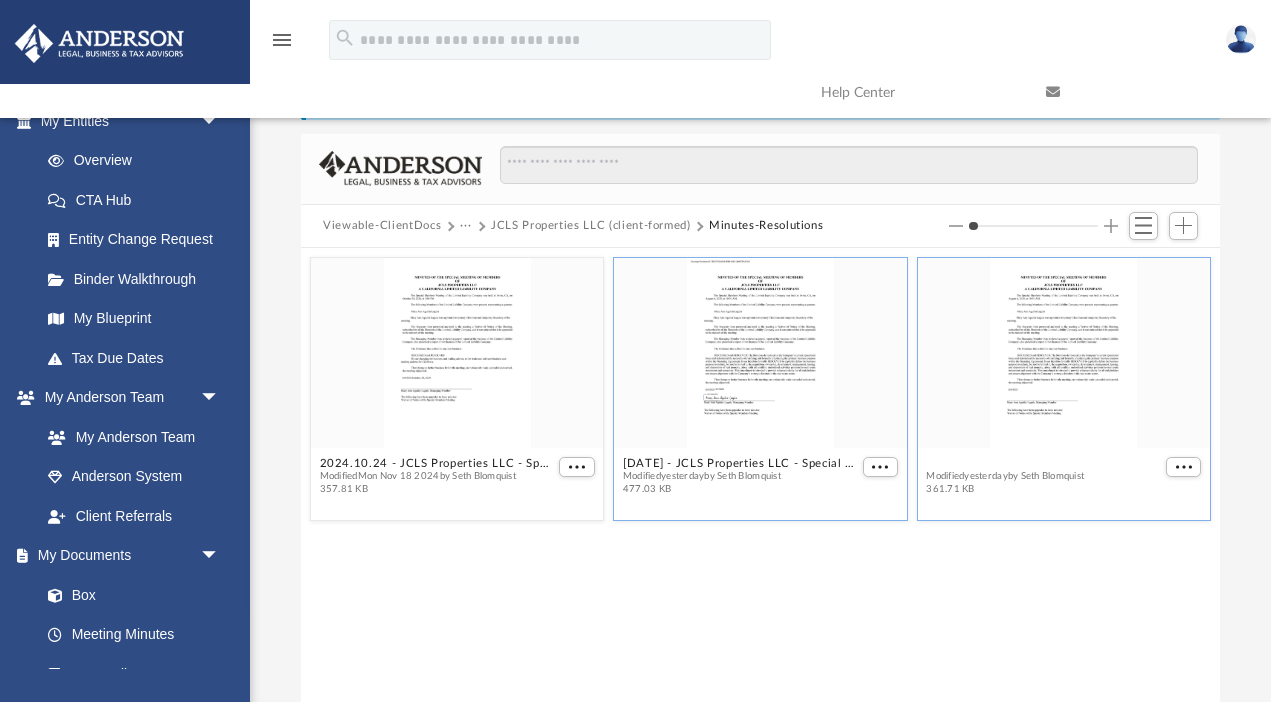 click on "2025.08.06 - JCLS Properties LLC - Special Members Meeting.pdf" at bounding box center (1043, 463) 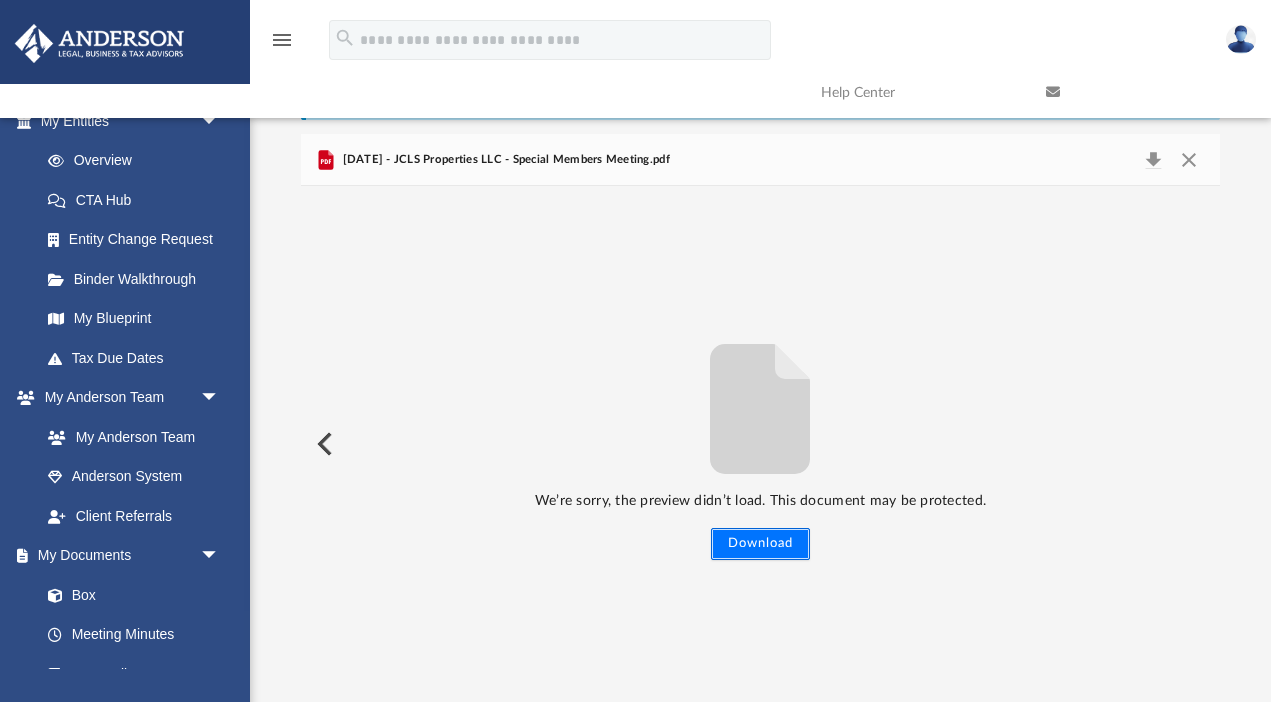 click on "Download" at bounding box center [760, 544] 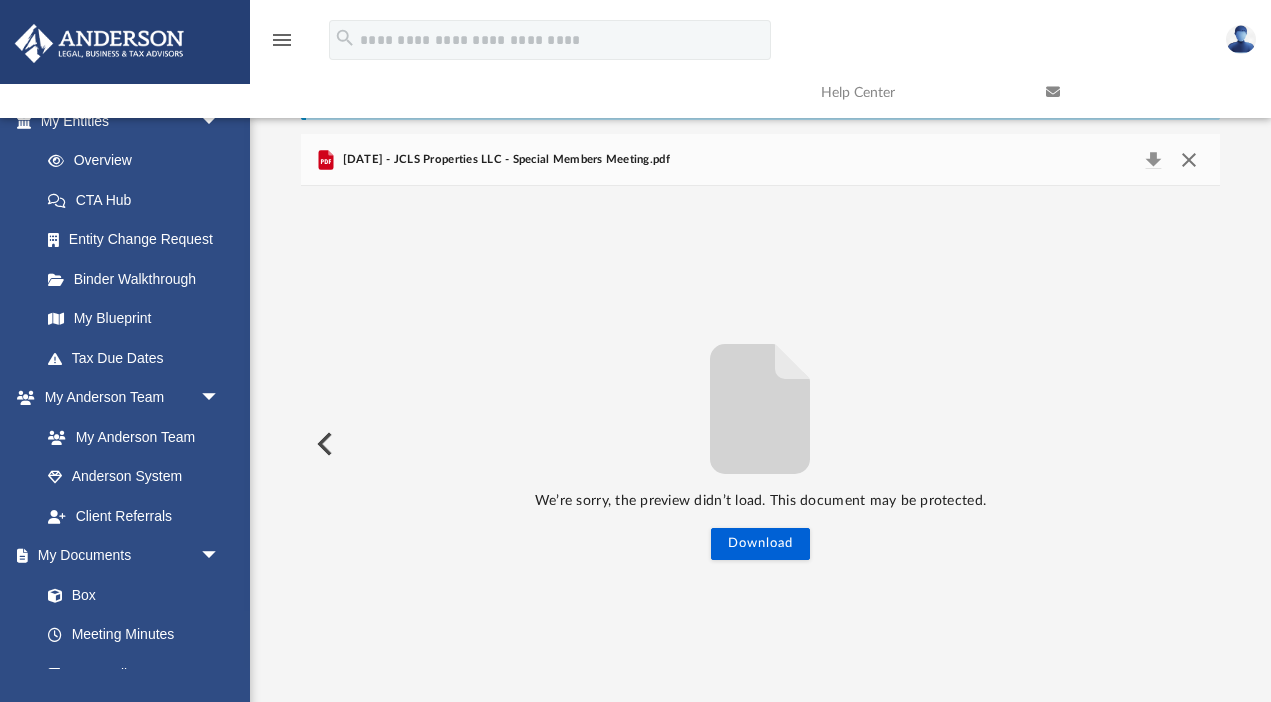 click at bounding box center [1189, 160] 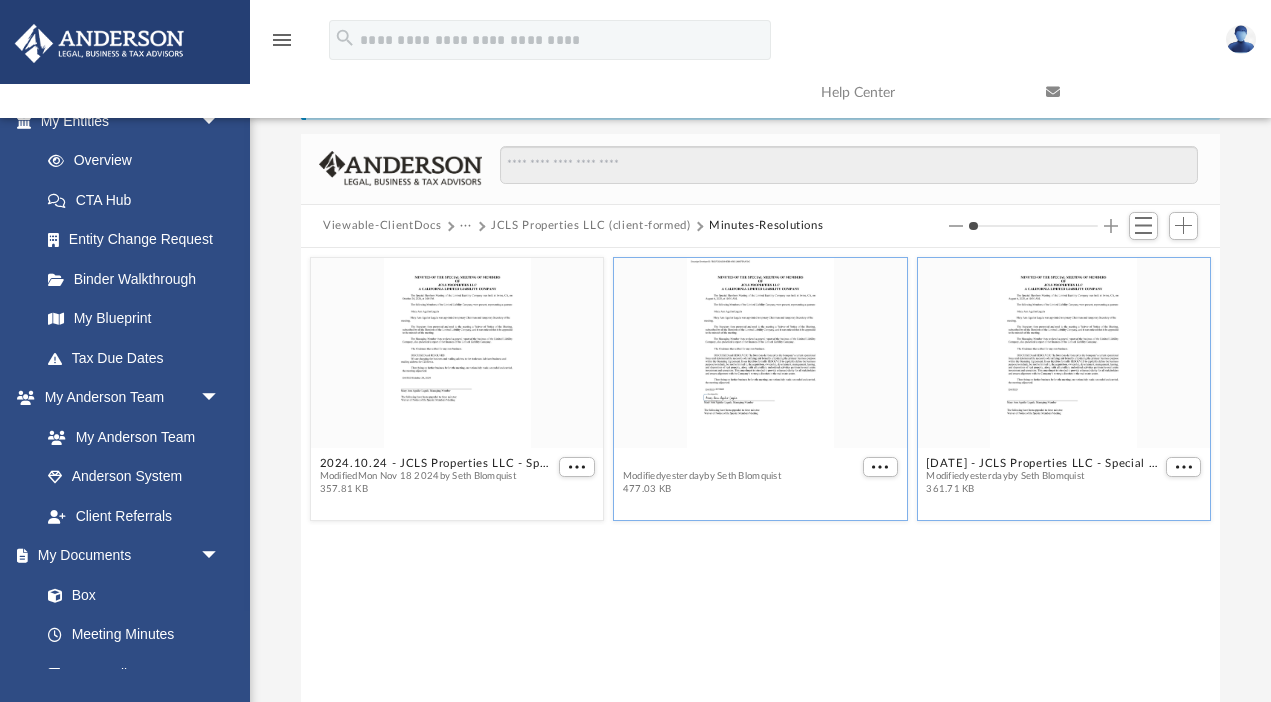click on "2025.08.06 - JCLS Properties LLC - Special Members Meeting - DocuSigned.pdf" at bounding box center [740, 463] 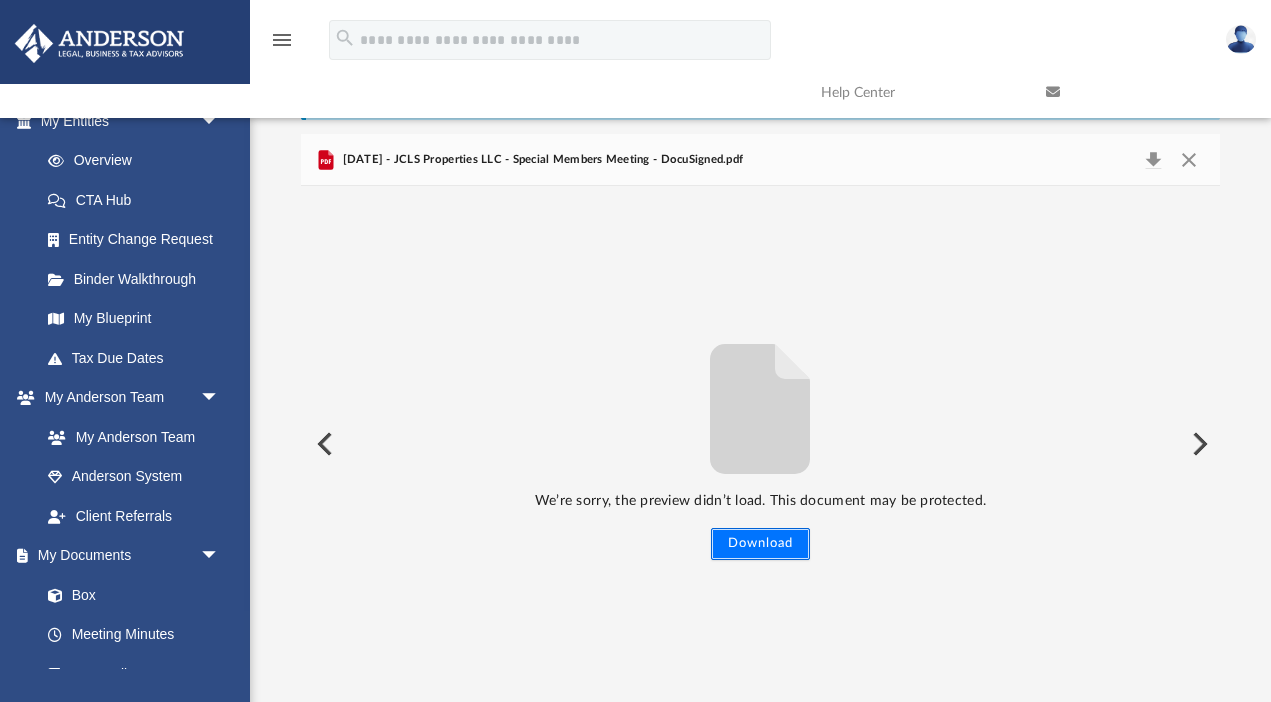 click on "Download" at bounding box center (760, 544) 